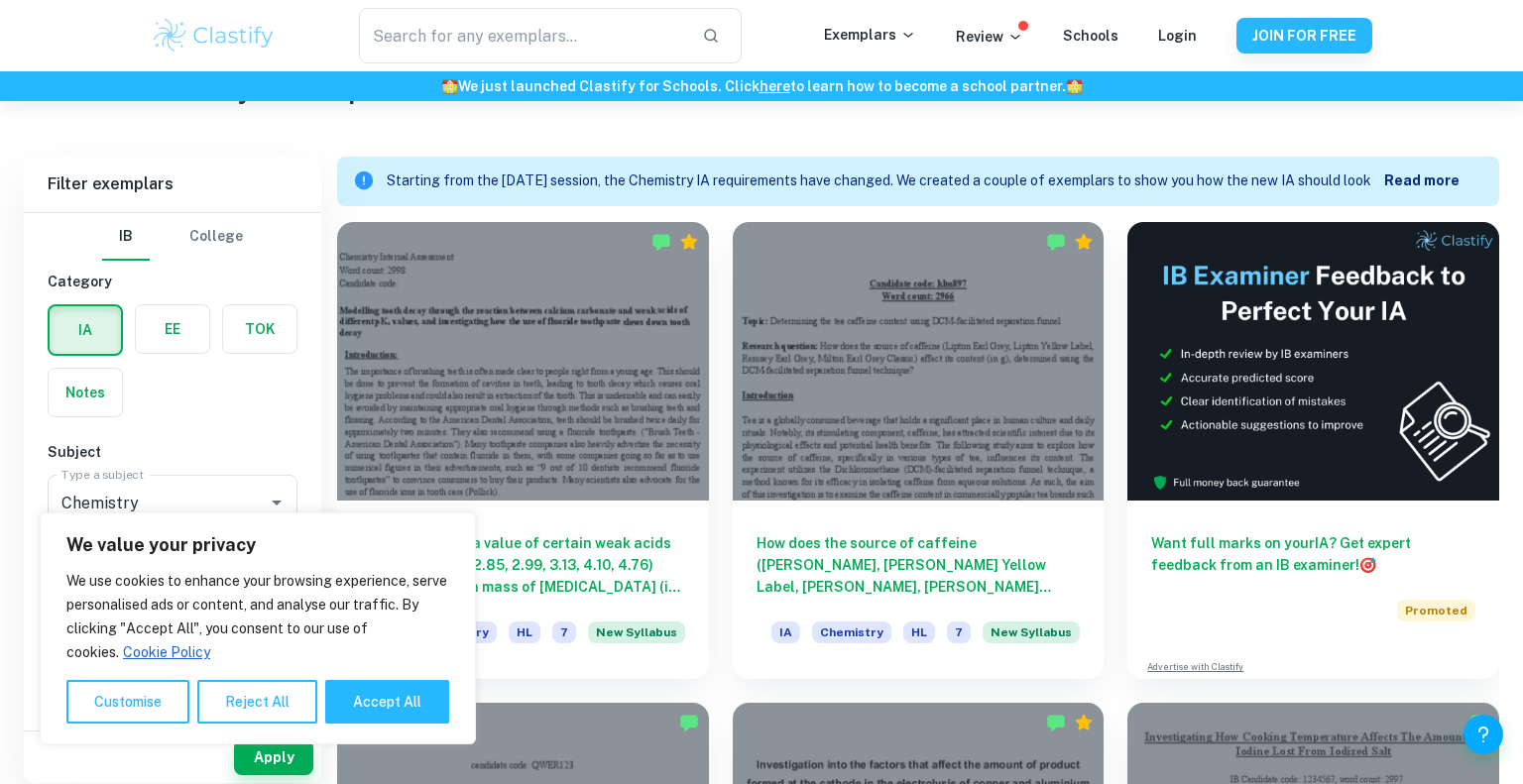 scroll, scrollTop: 521, scrollLeft: 0, axis: vertical 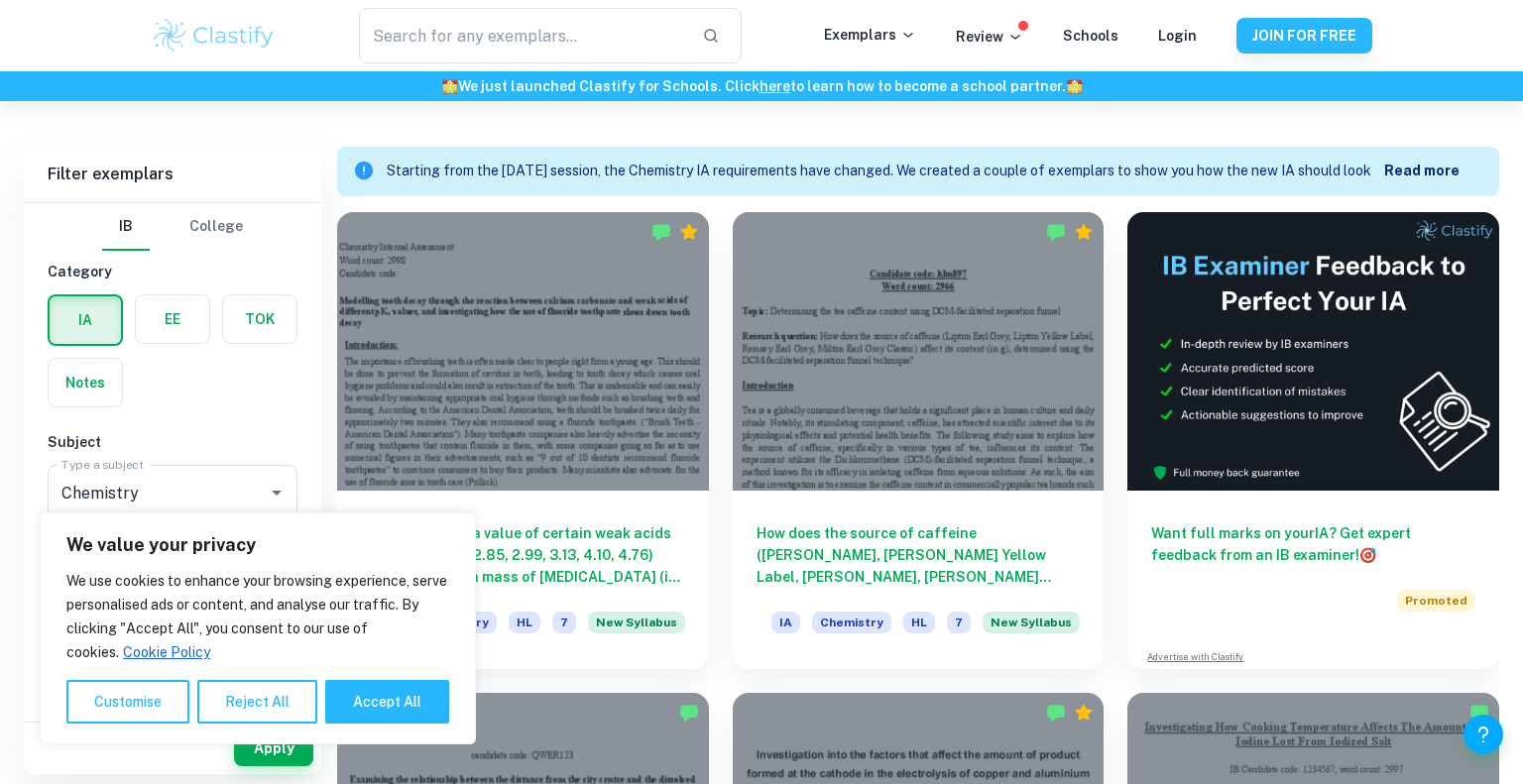 click on "Read more" at bounding box center (1422, 170) 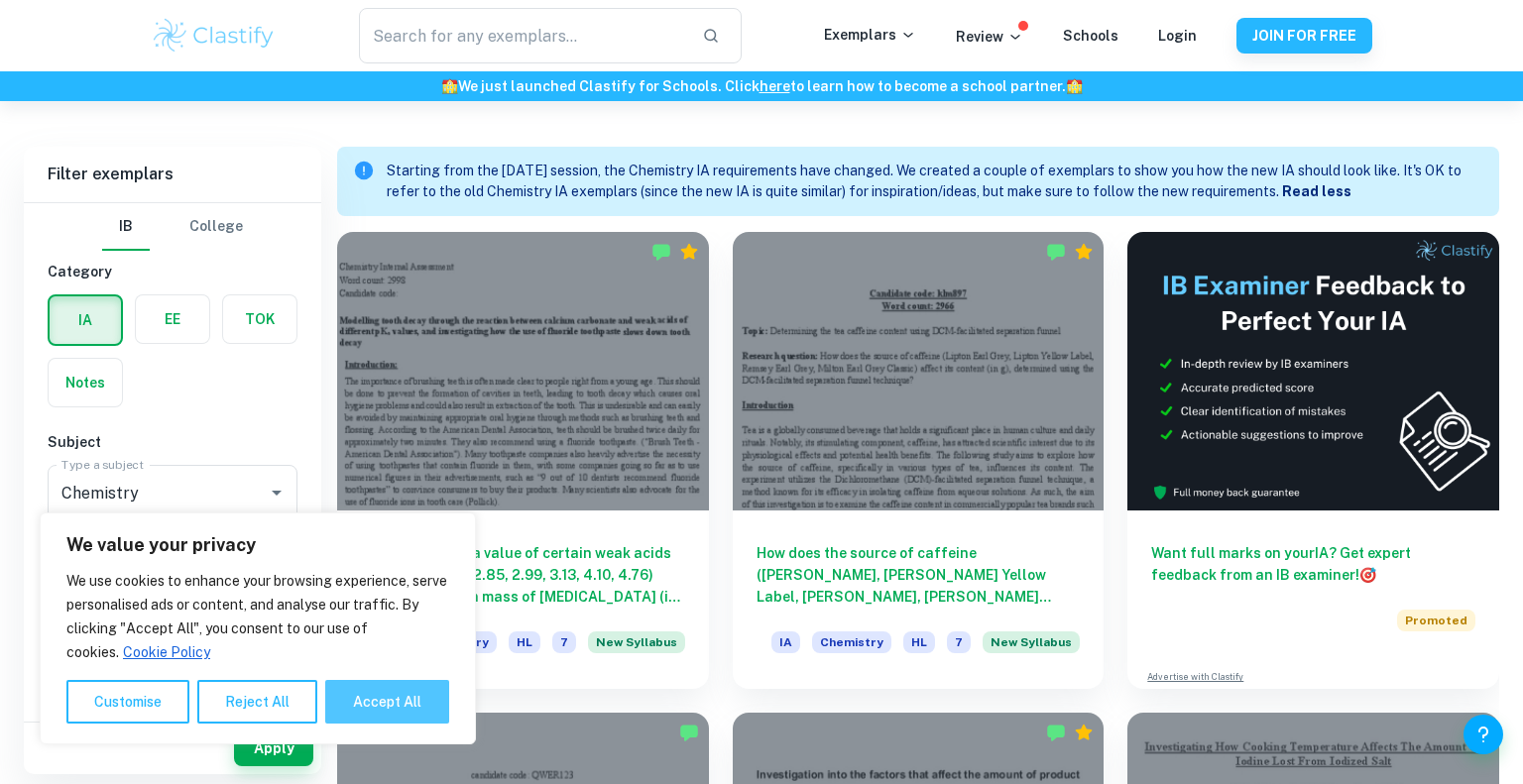 click on "Accept All" at bounding box center [387, 702] 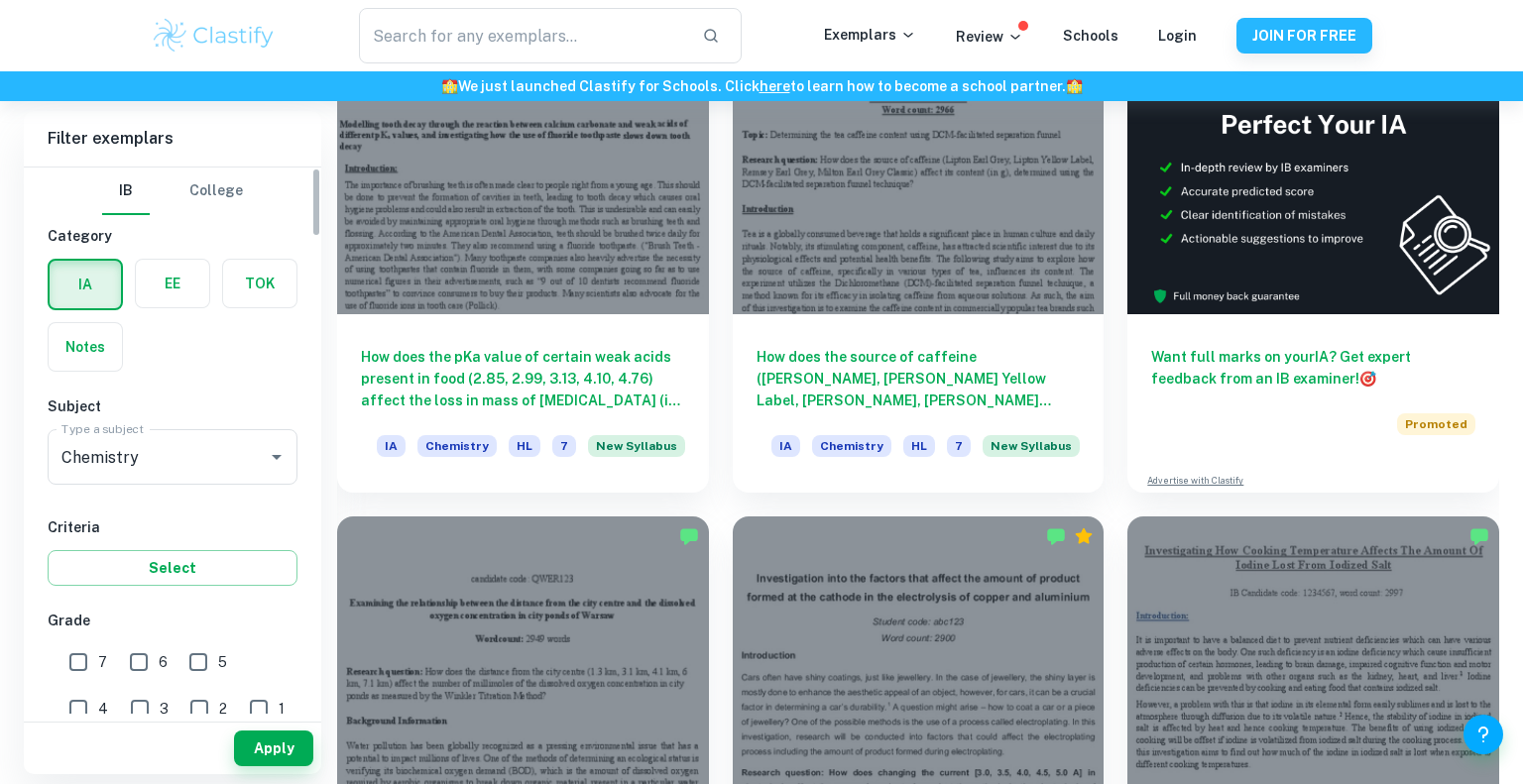 scroll, scrollTop: 726, scrollLeft: 0, axis: vertical 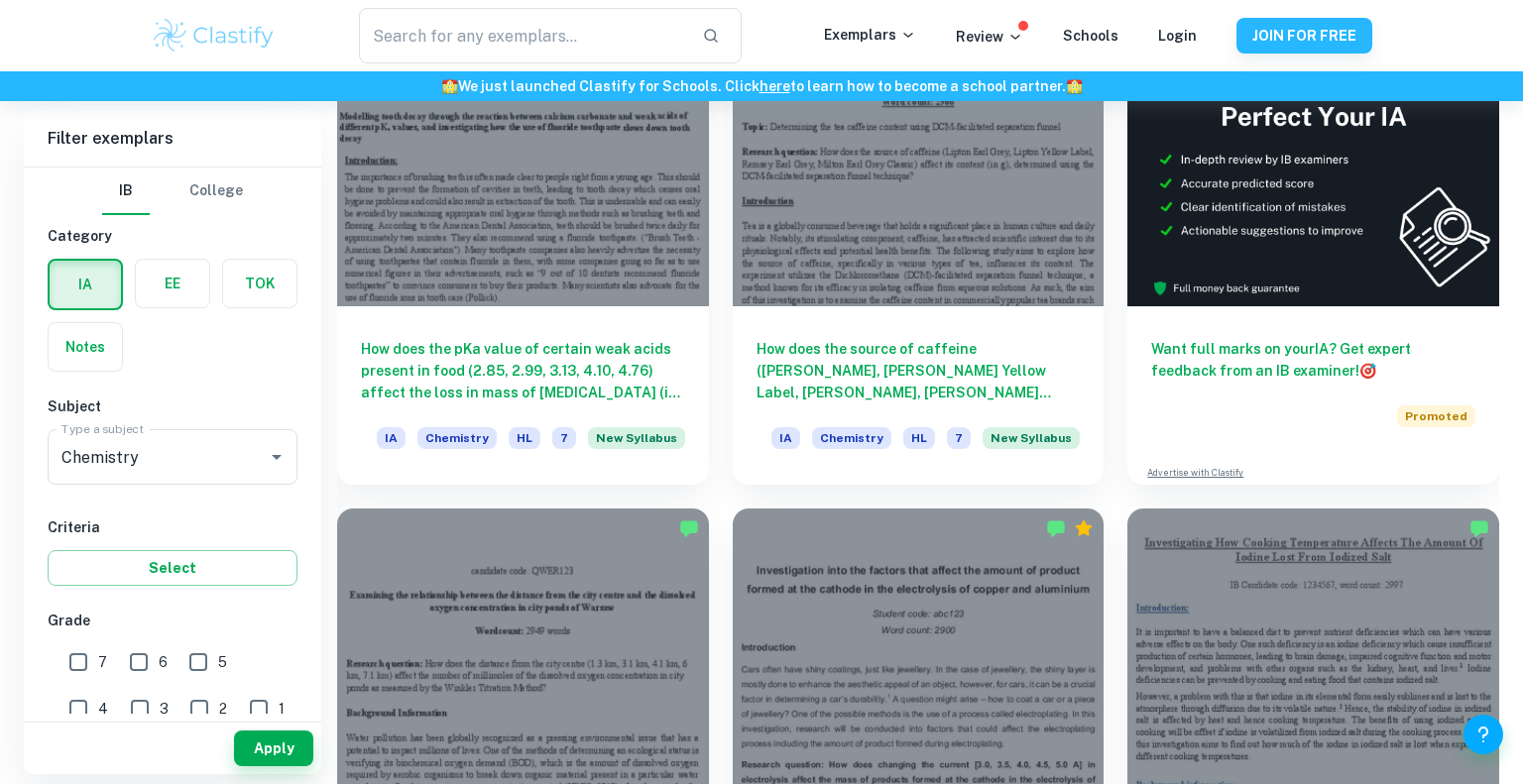 click on "7" at bounding box center [78, 662] 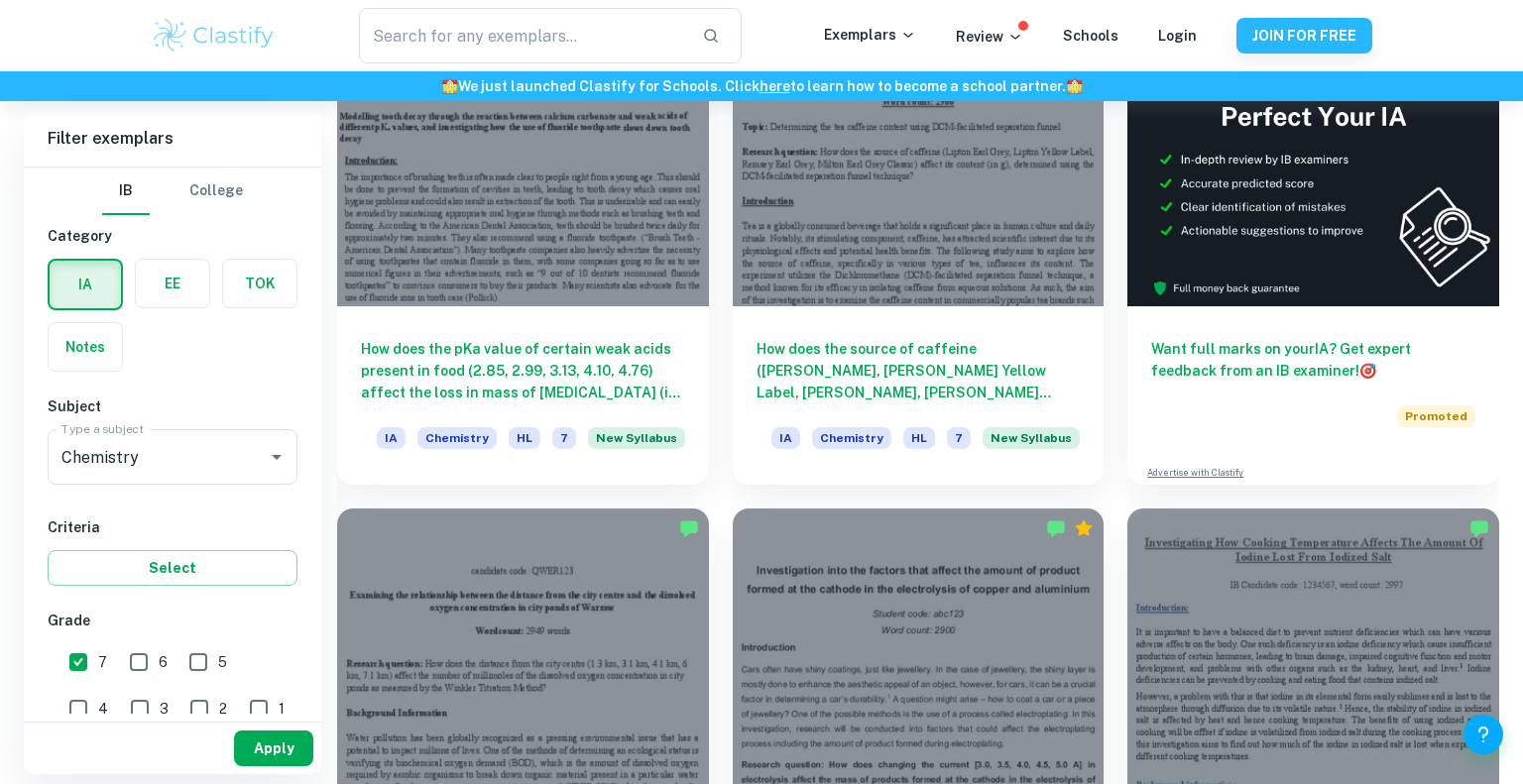 click on "Apply" at bounding box center [274, 748] 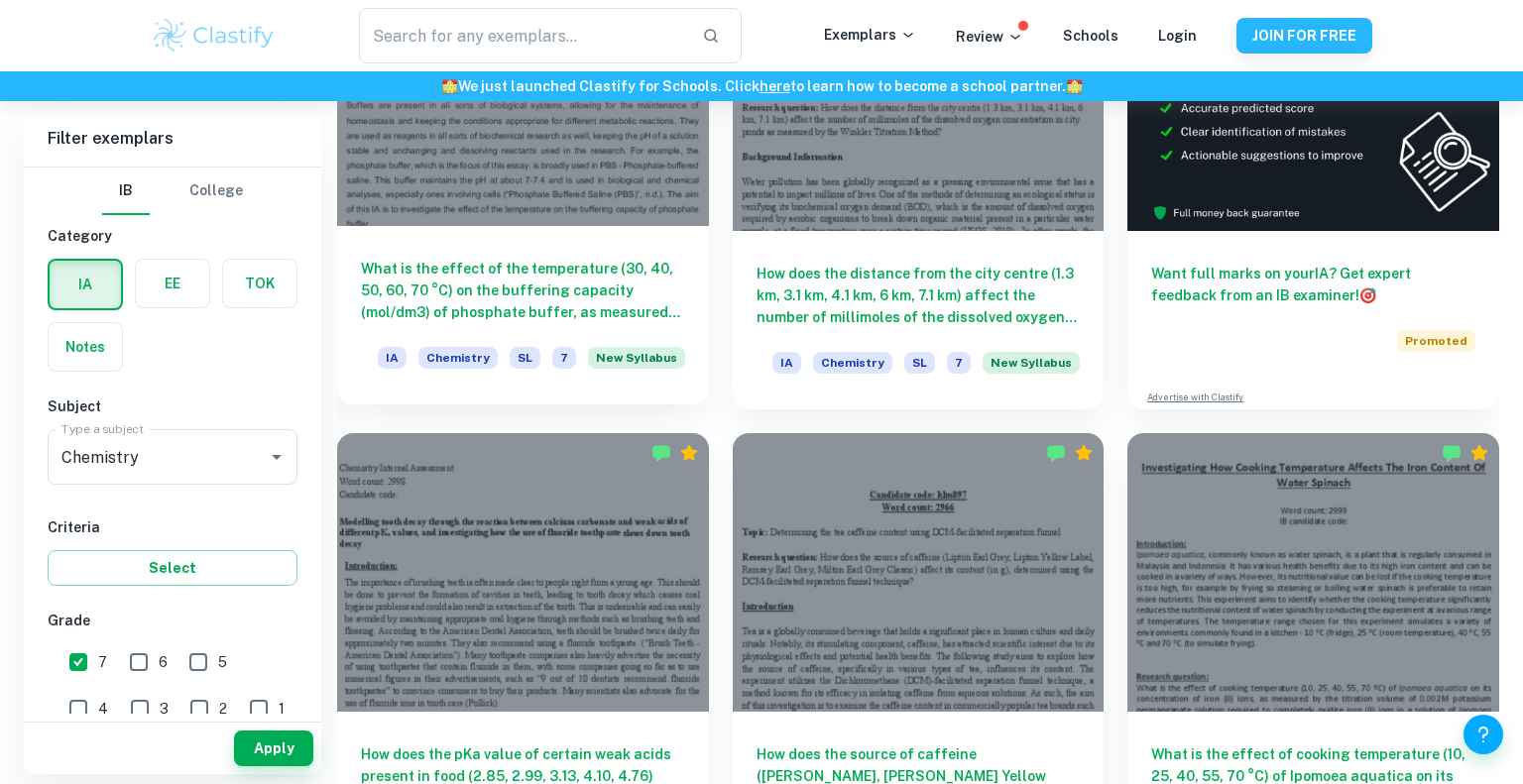 scroll, scrollTop: 801, scrollLeft: 0, axis: vertical 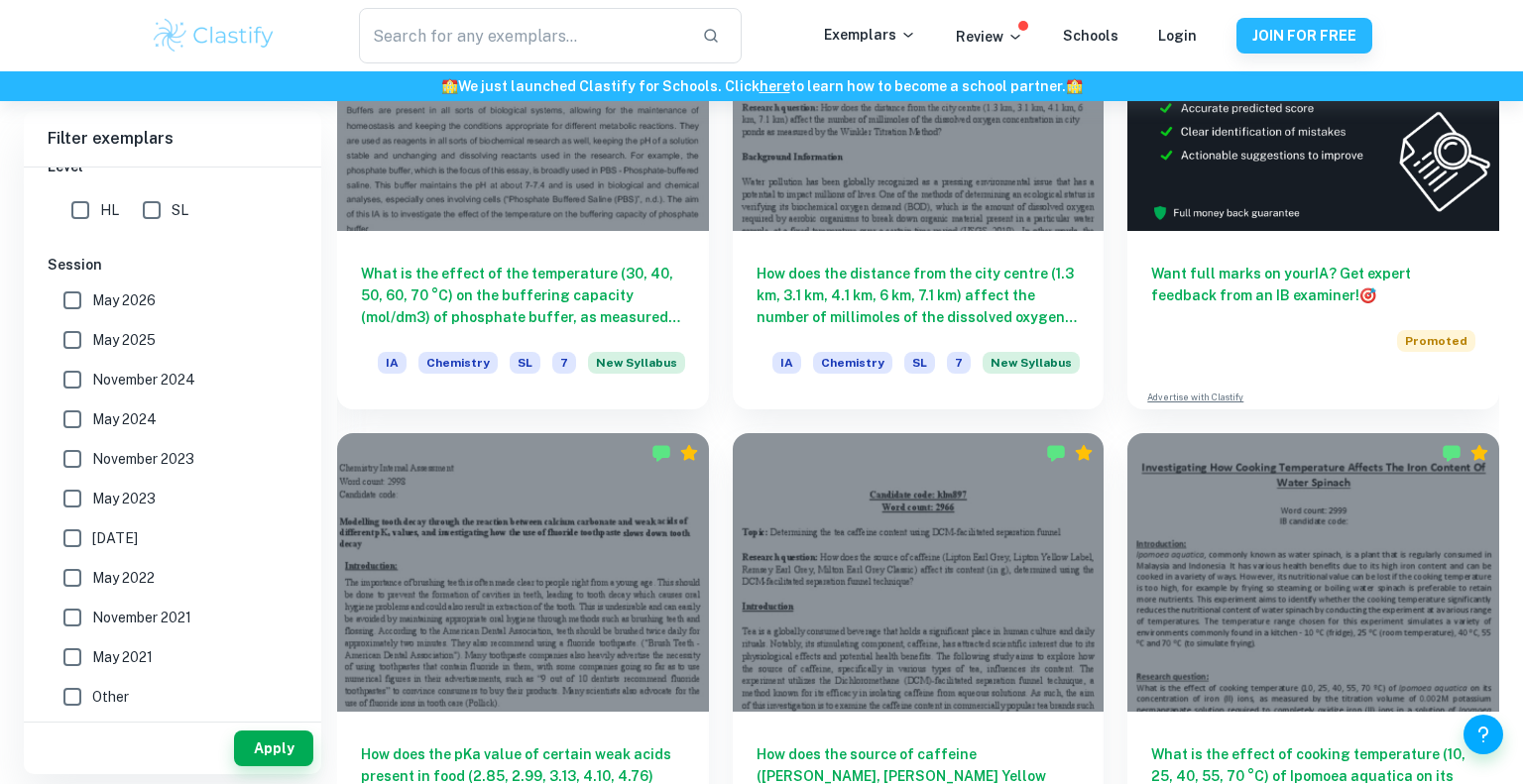 click on "SL" at bounding box center (152, 210) 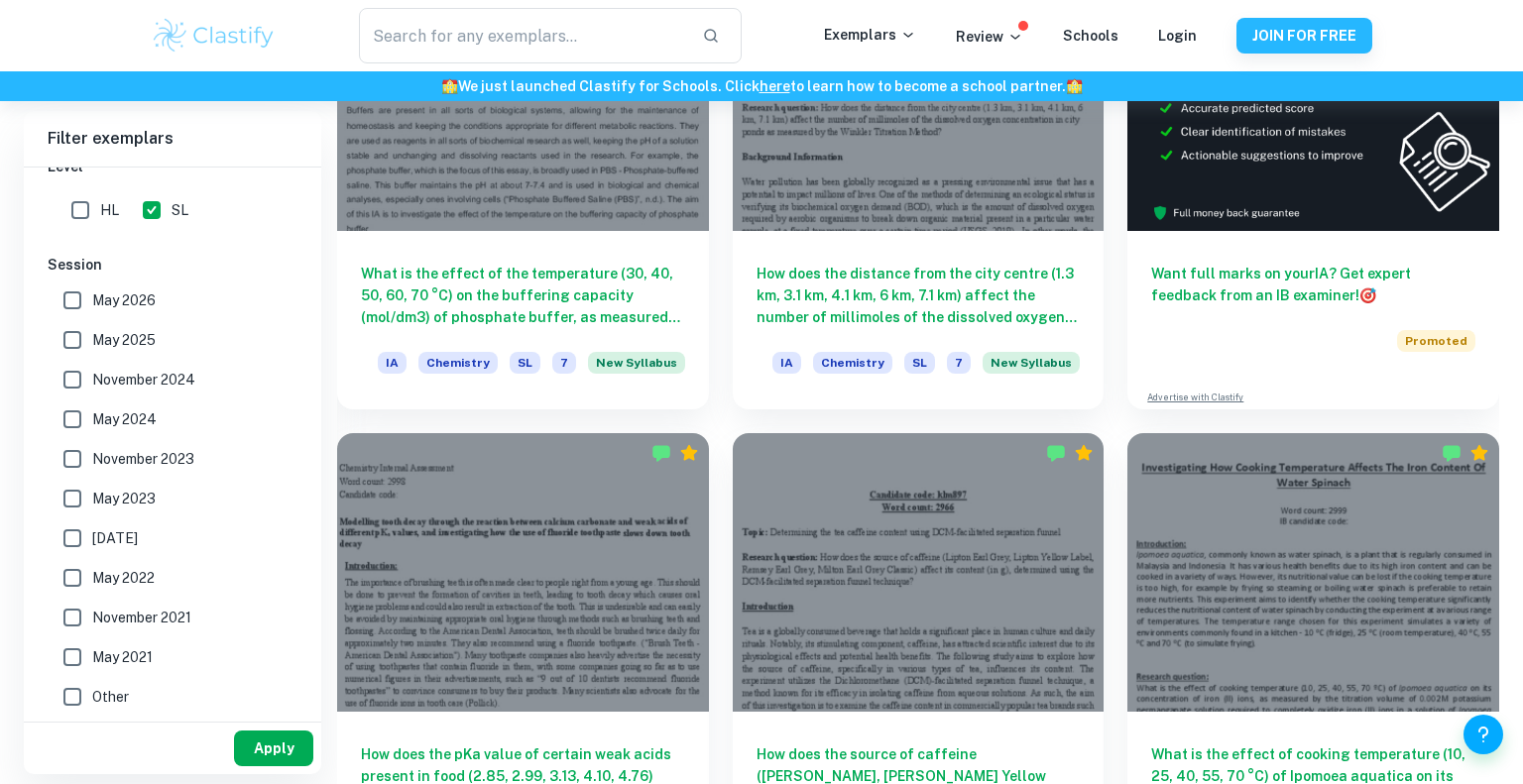click on "Apply" at bounding box center (274, 748) 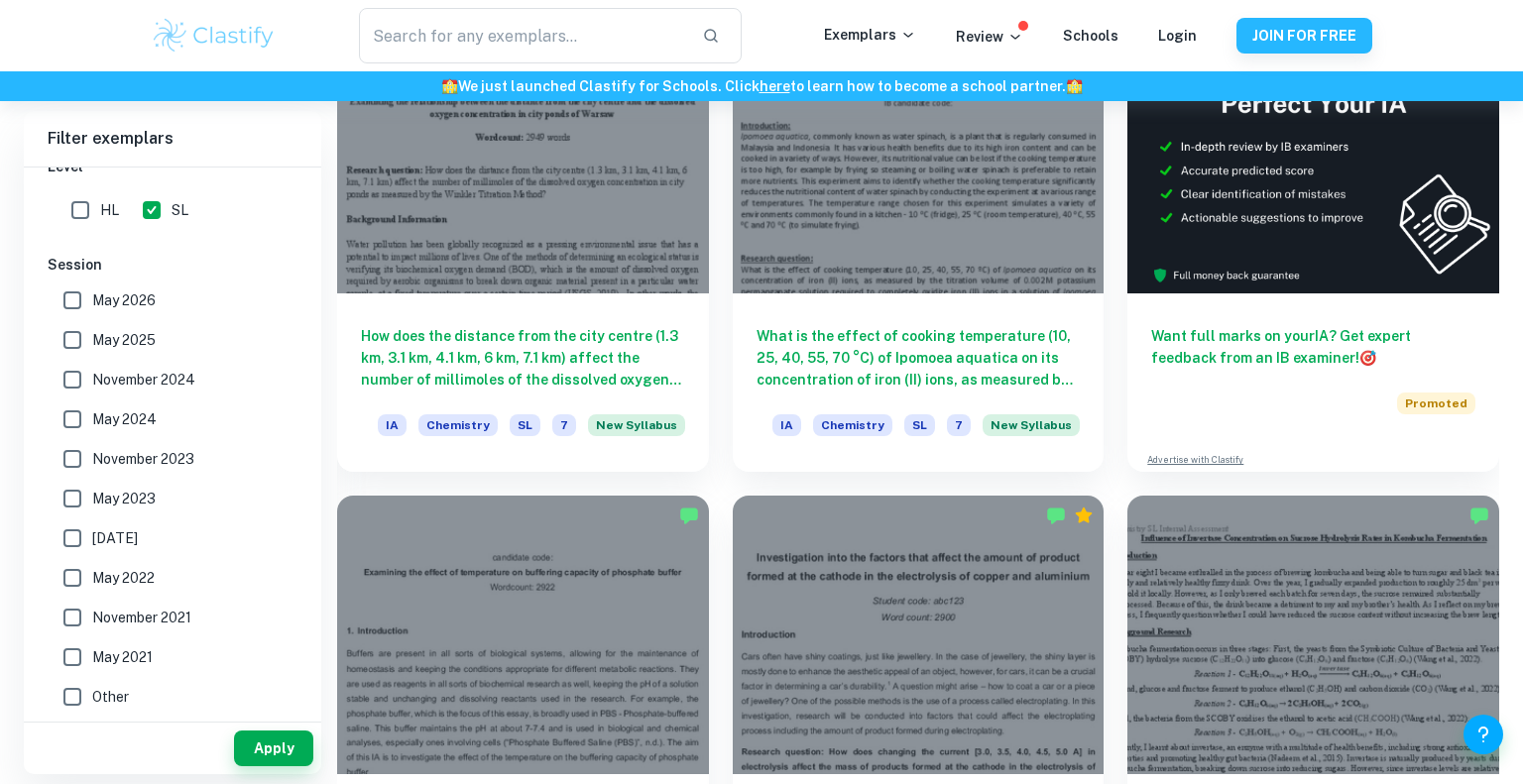 scroll, scrollTop: 741, scrollLeft: 0, axis: vertical 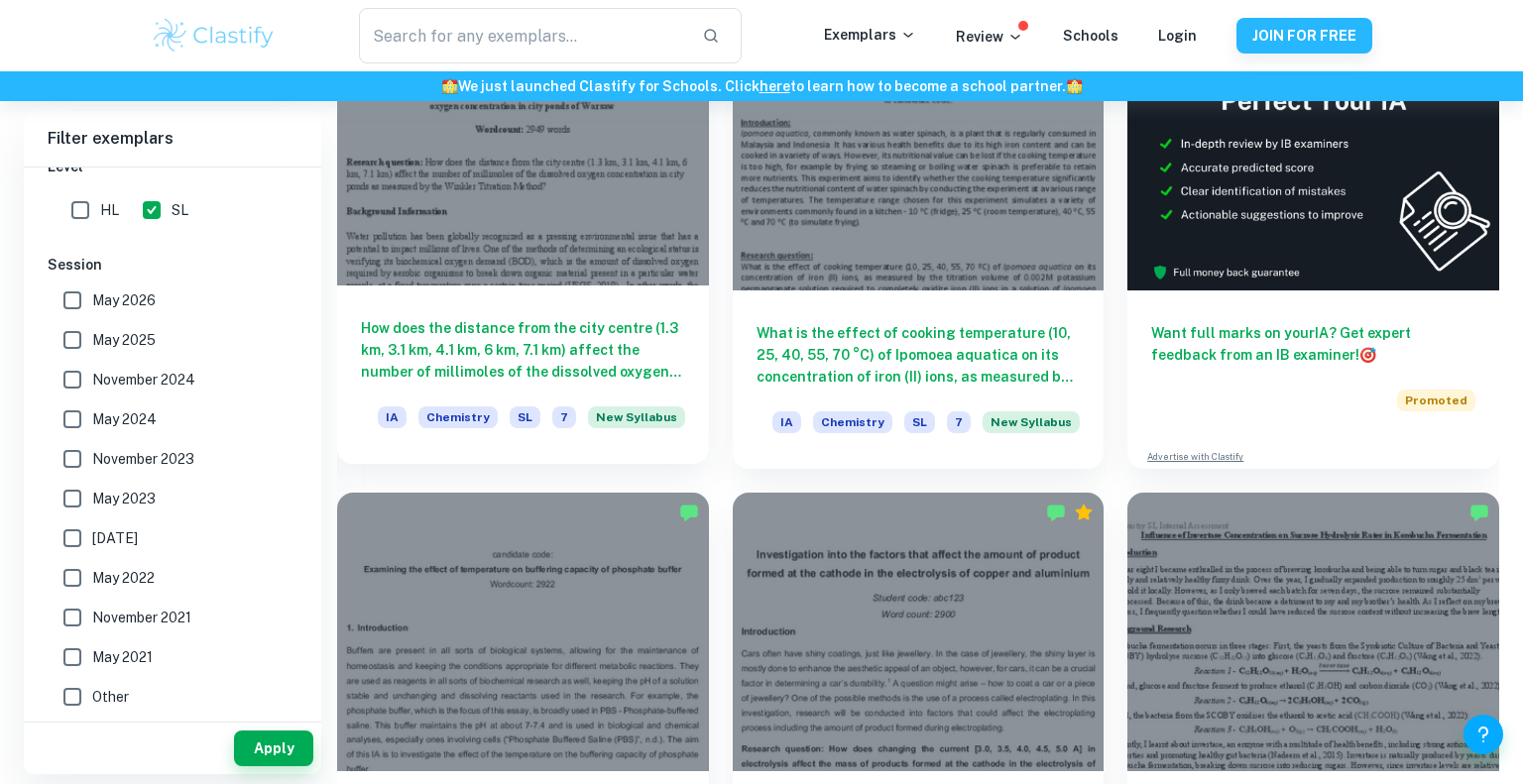click at bounding box center [523, 146] 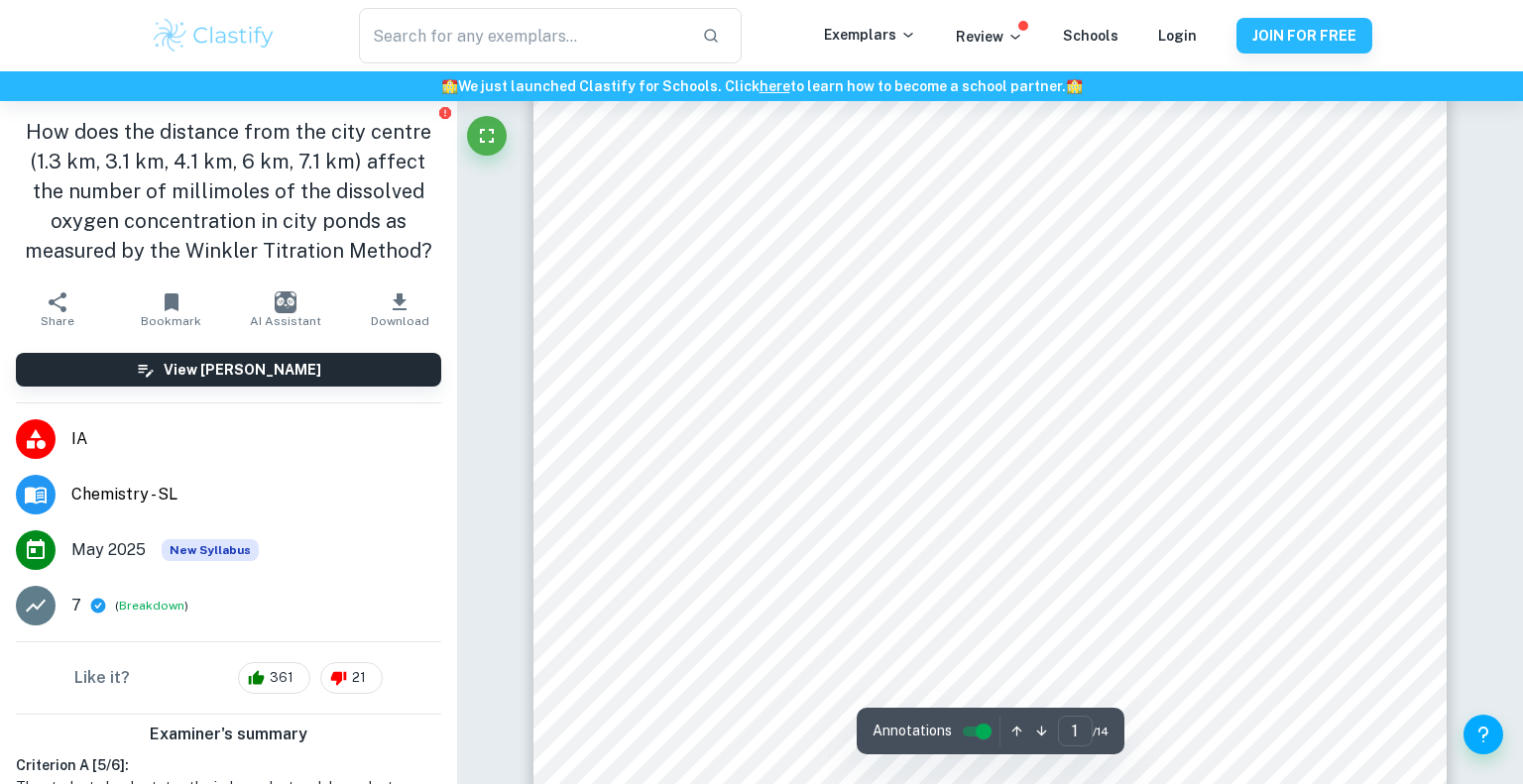 scroll, scrollTop: 0, scrollLeft: 0, axis: both 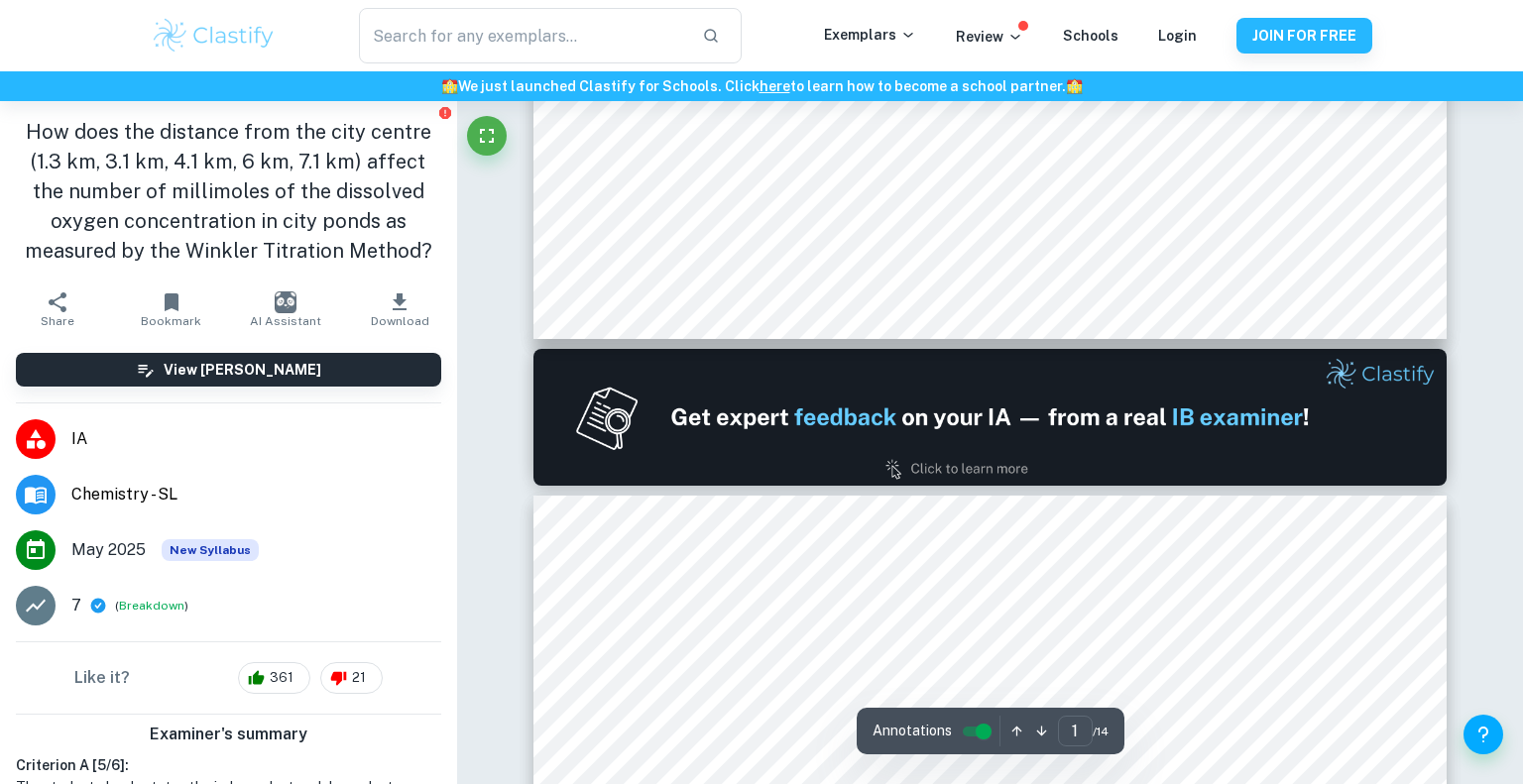 type on "2" 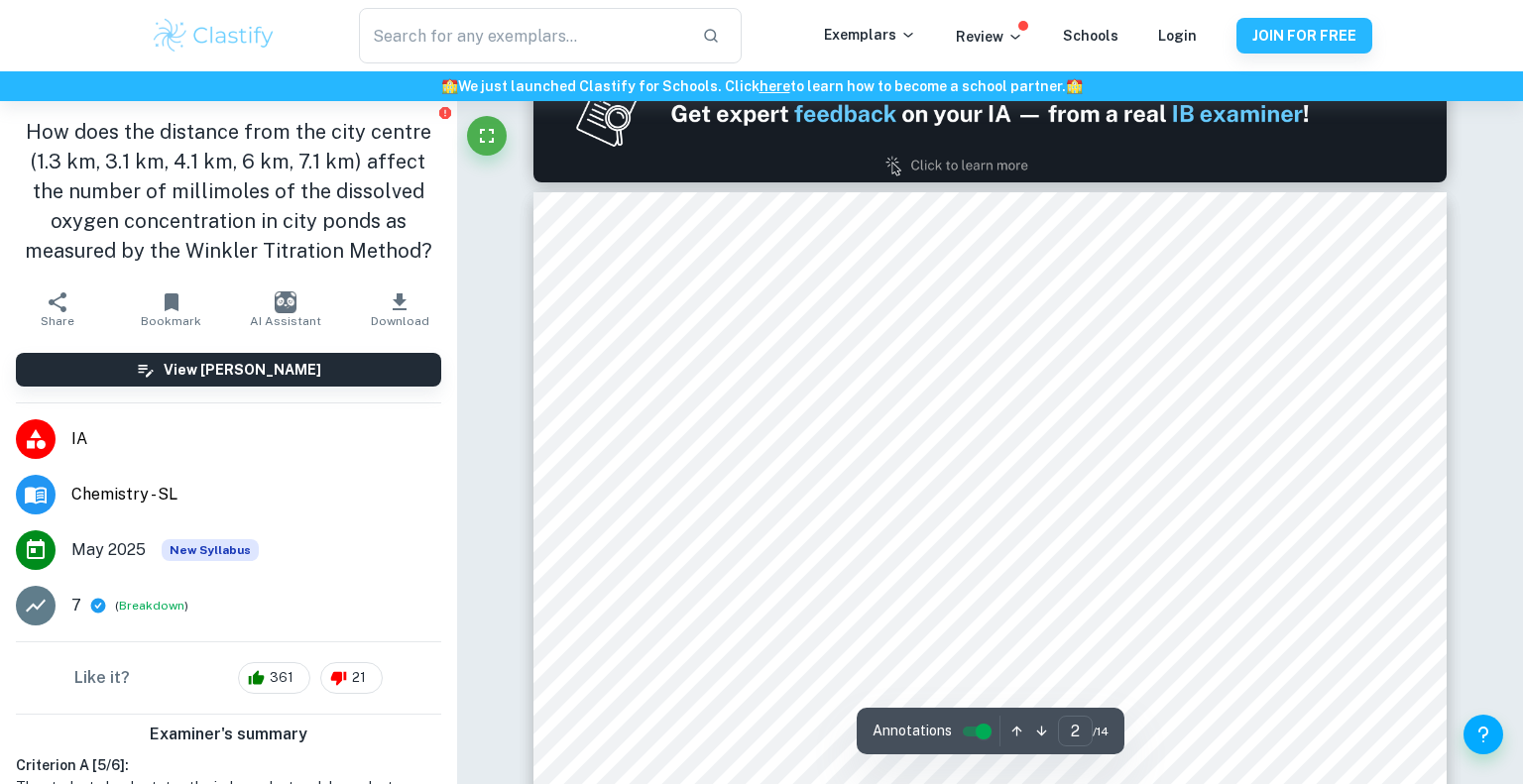 scroll, scrollTop: 1377, scrollLeft: 0, axis: vertical 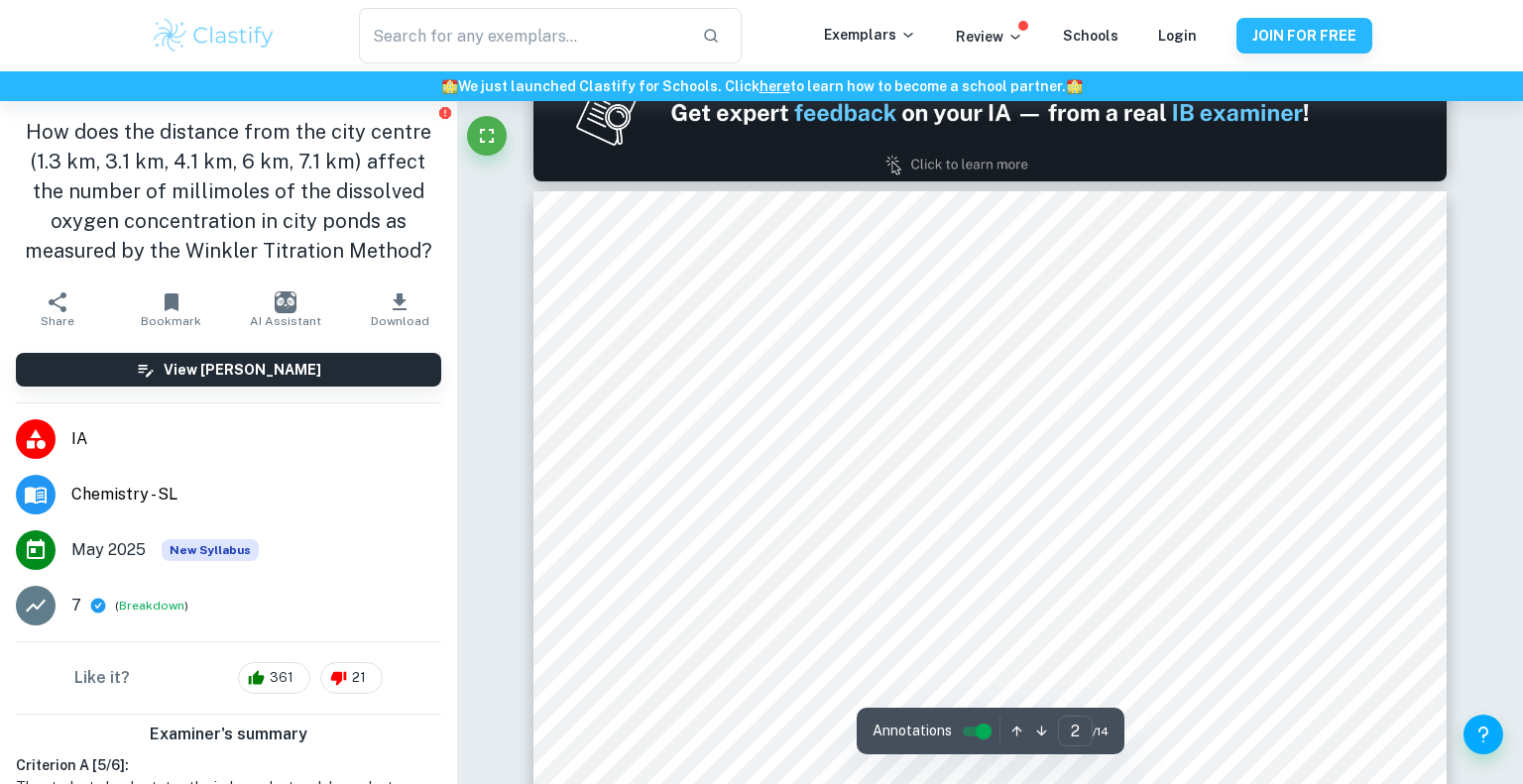 click at bounding box center [990, 334] 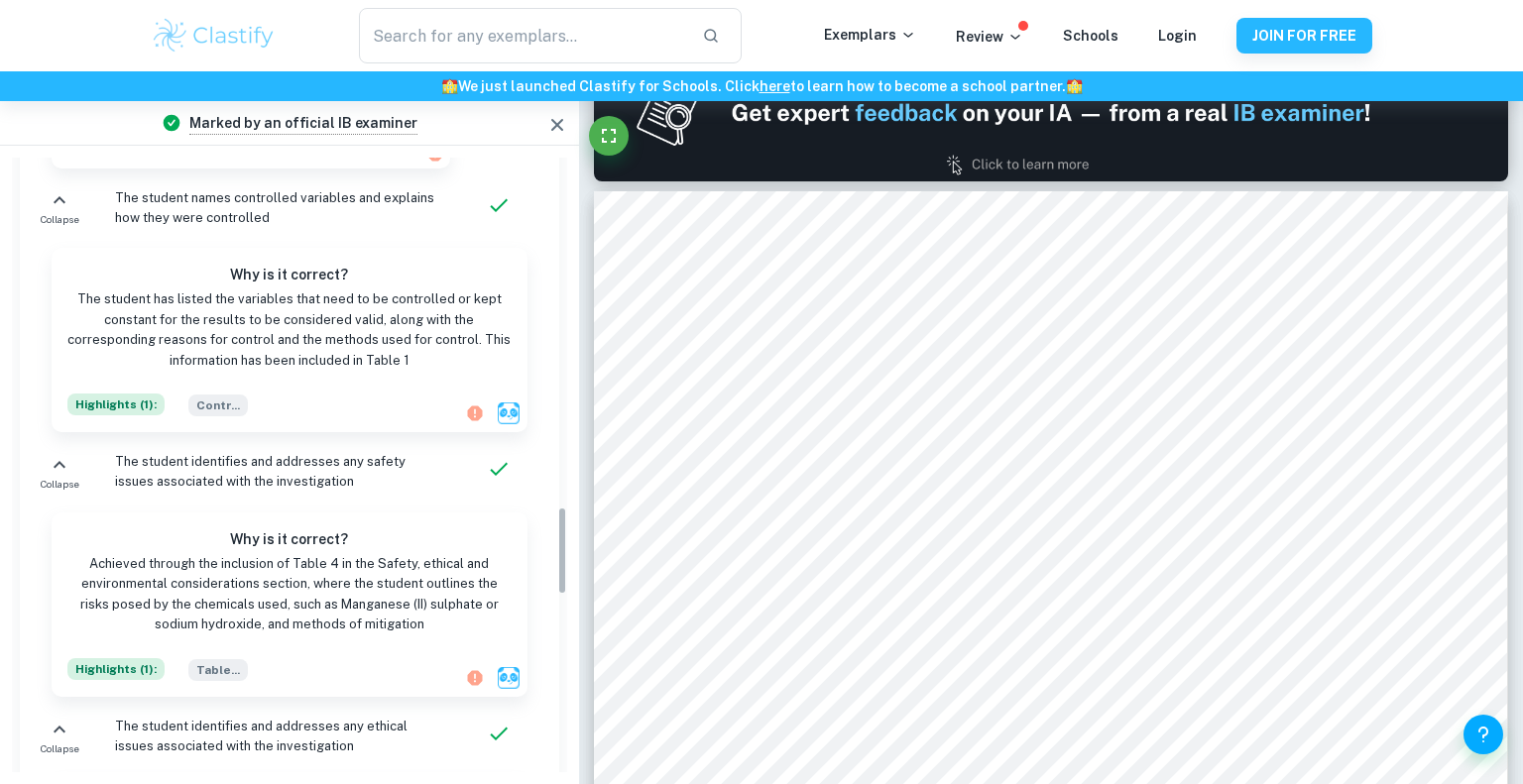 scroll, scrollTop: 3624, scrollLeft: 0, axis: vertical 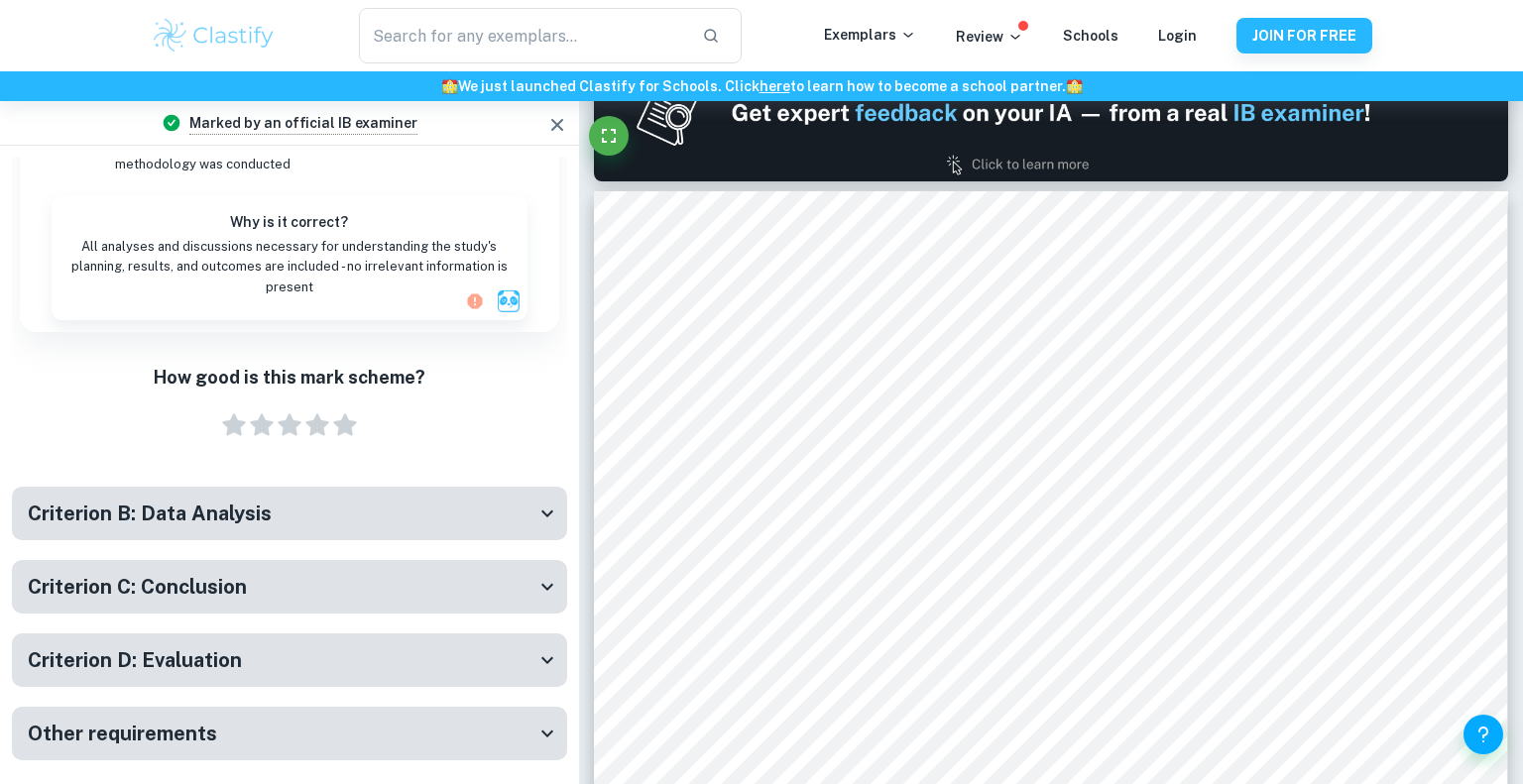 click on "Criterion B: Data Analysis" at bounding box center [290, 513] 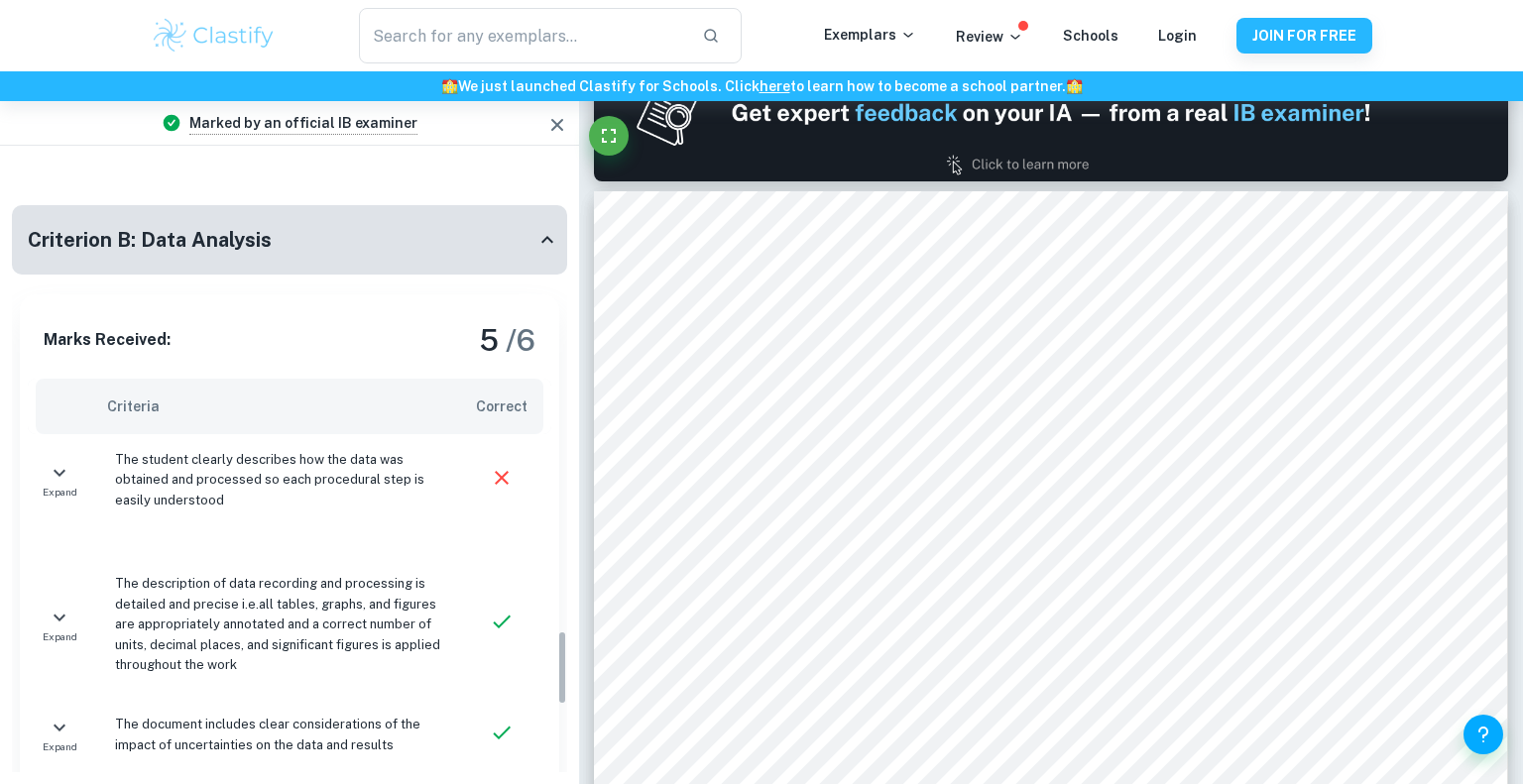 scroll, scrollTop: 3905, scrollLeft: 0, axis: vertical 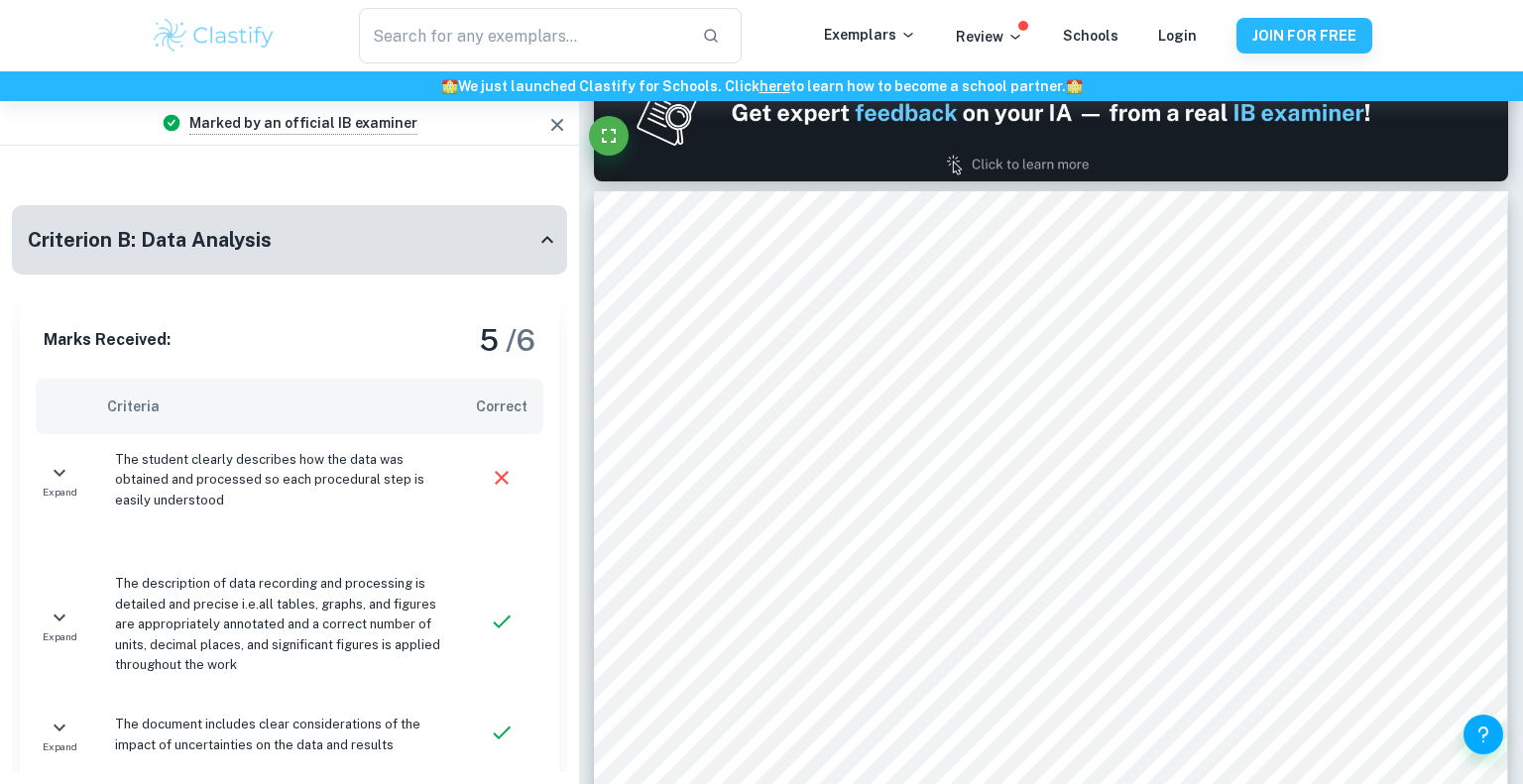 click on "Criterion B: Data Analysis" at bounding box center (290, 240) 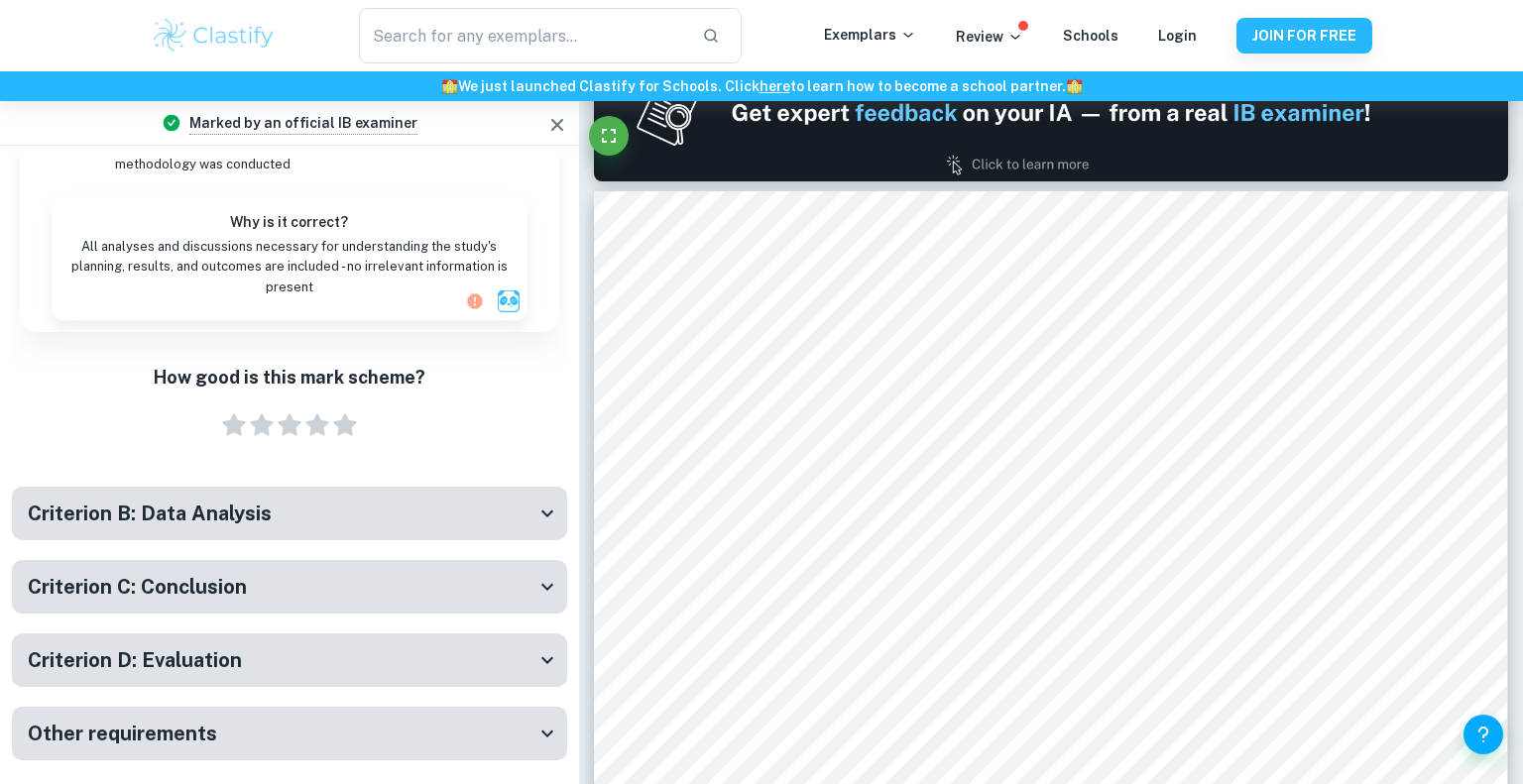 click on "Criterion D: Evaluation" at bounding box center [282, 660] 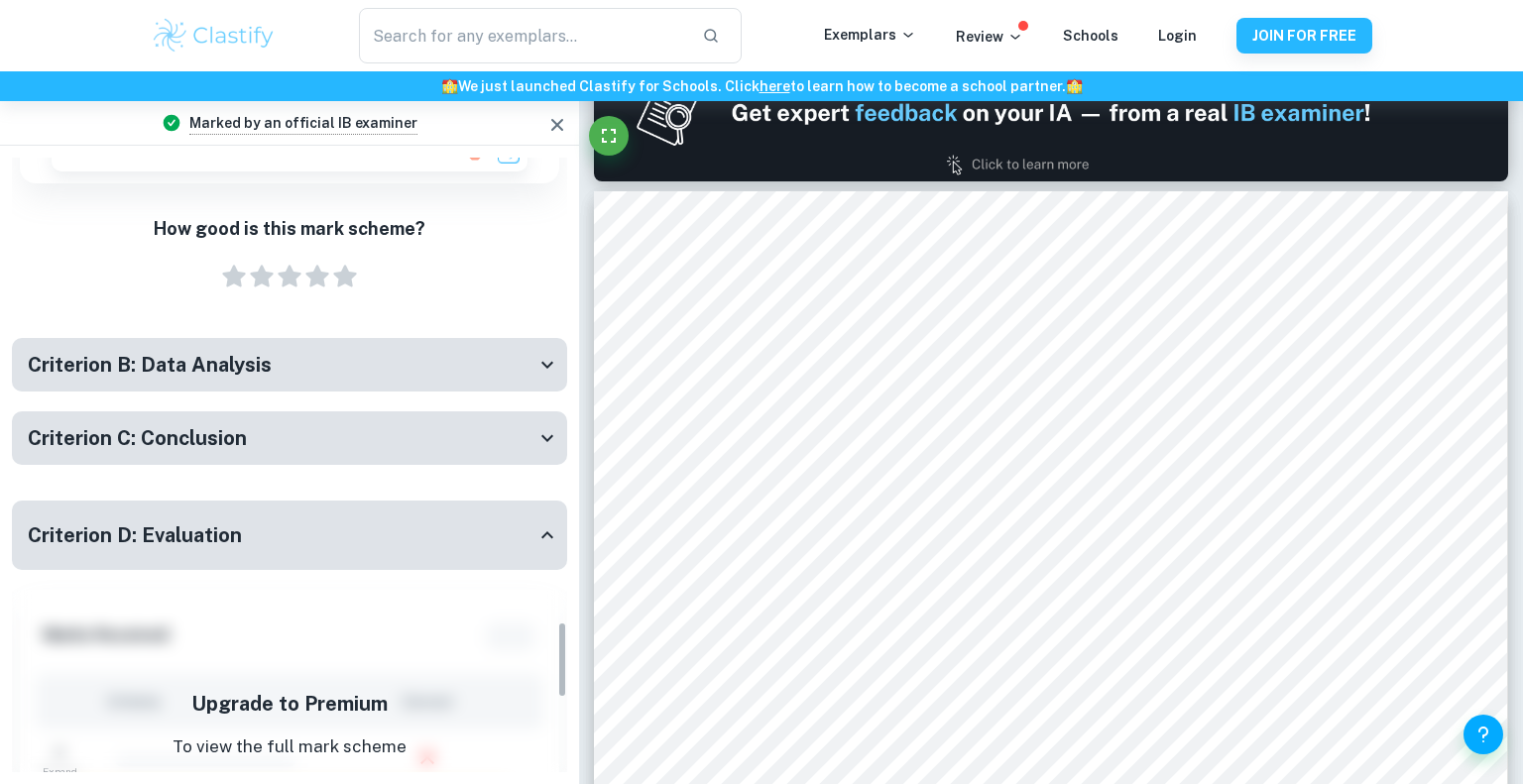 scroll, scrollTop: 3707, scrollLeft: 0, axis: vertical 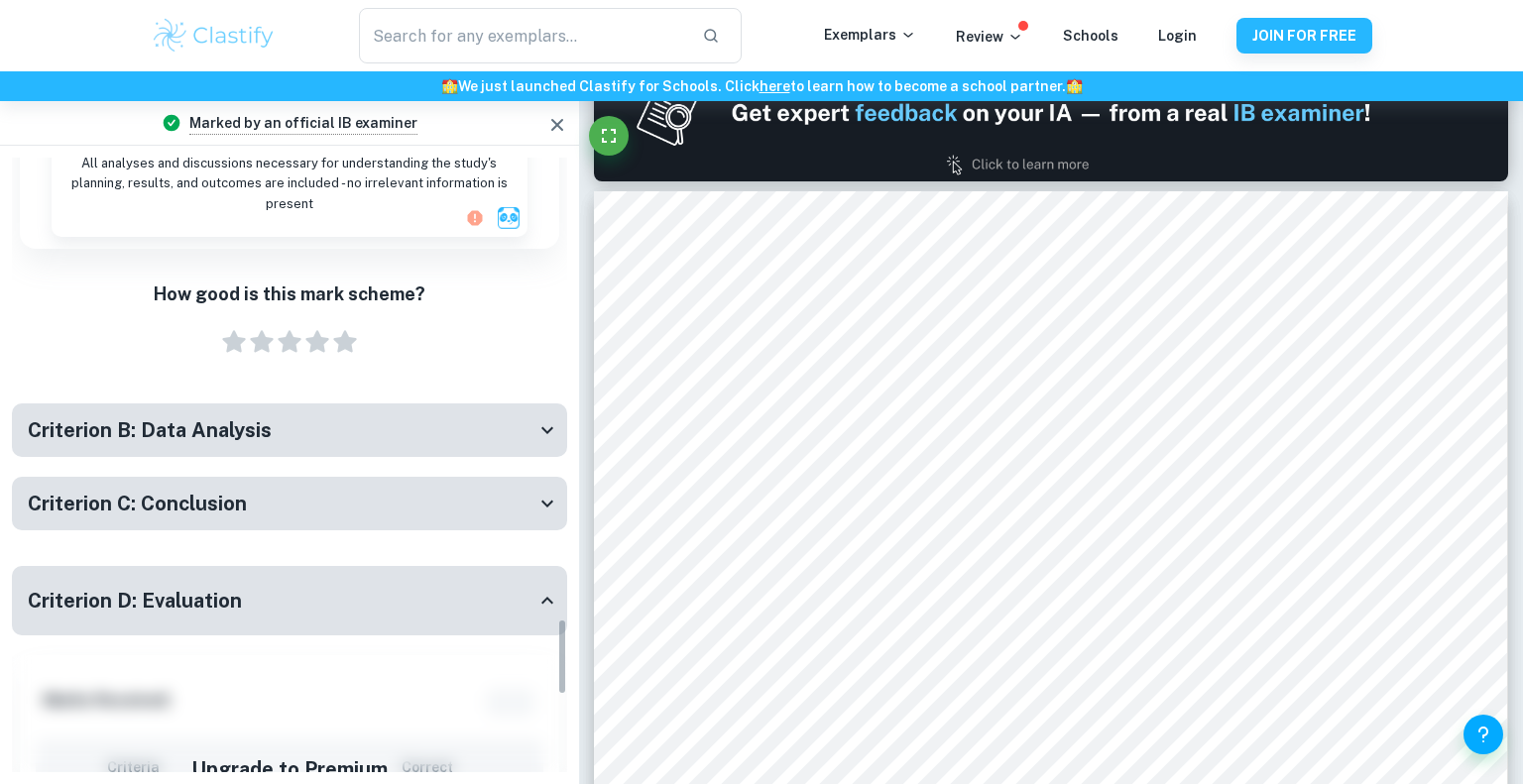 click on "Criterion C: Conclusion" at bounding box center [282, 504] 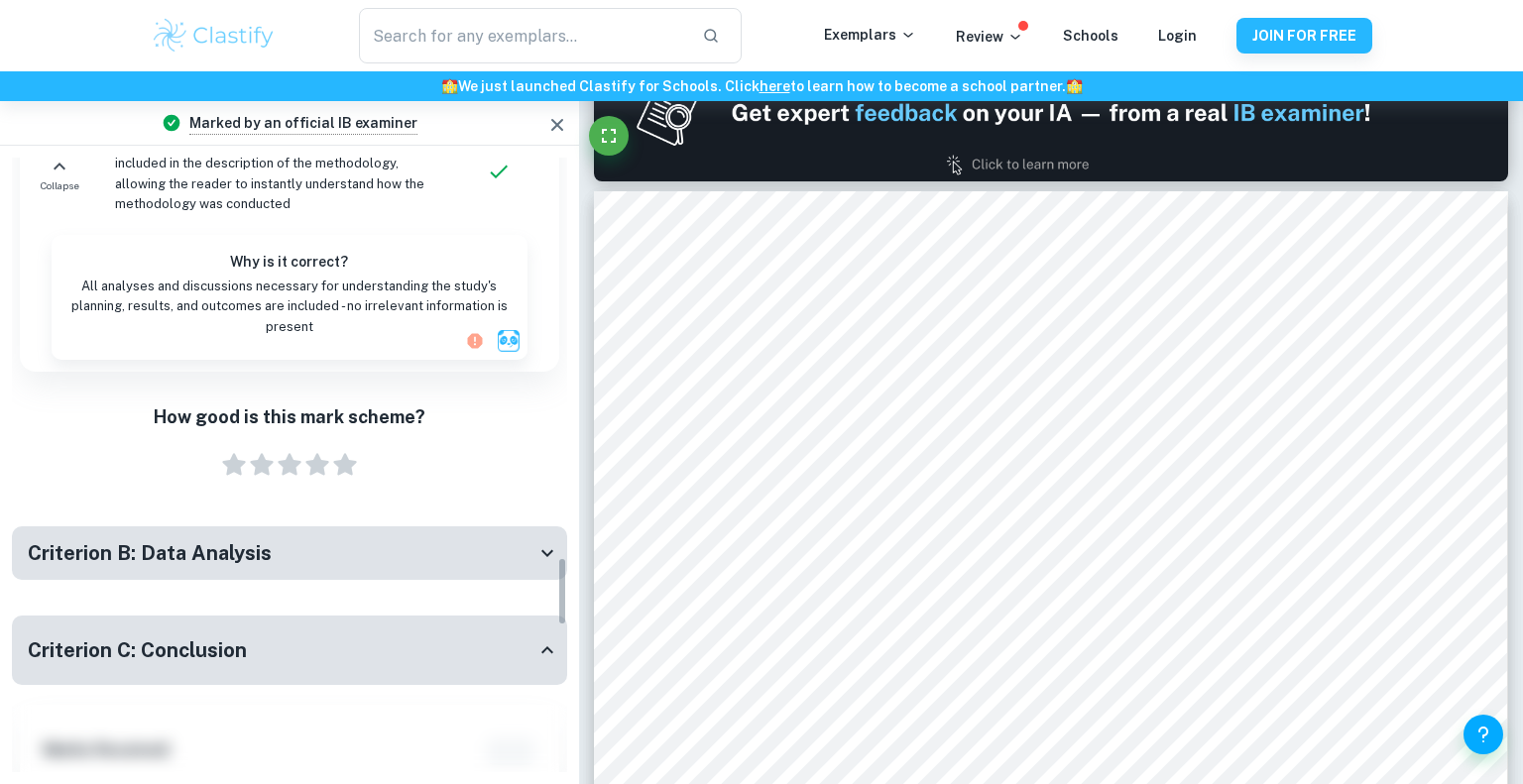 scroll, scrollTop: 4886, scrollLeft: 0, axis: vertical 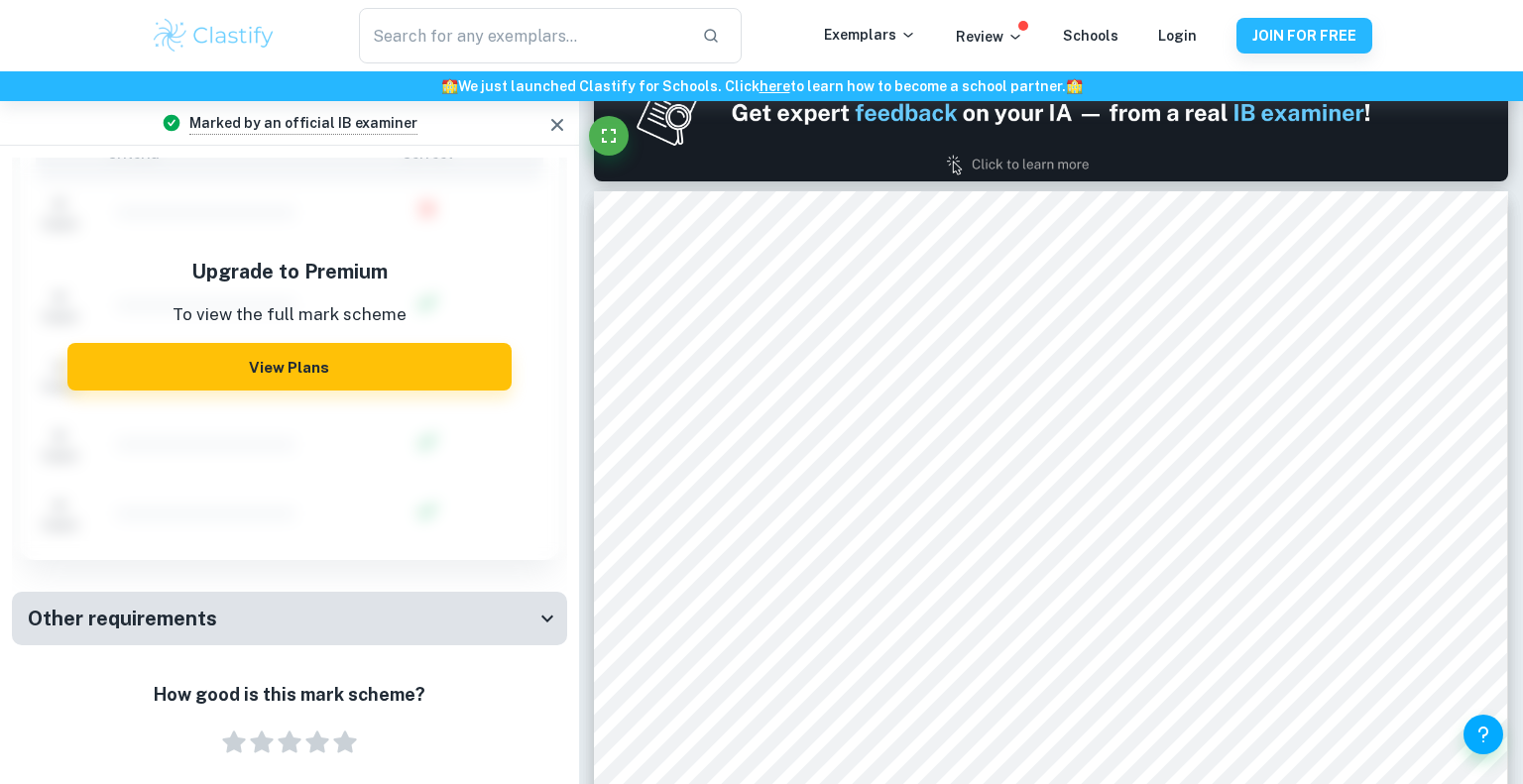 click on "Other requirements" at bounding box center (282, 618) 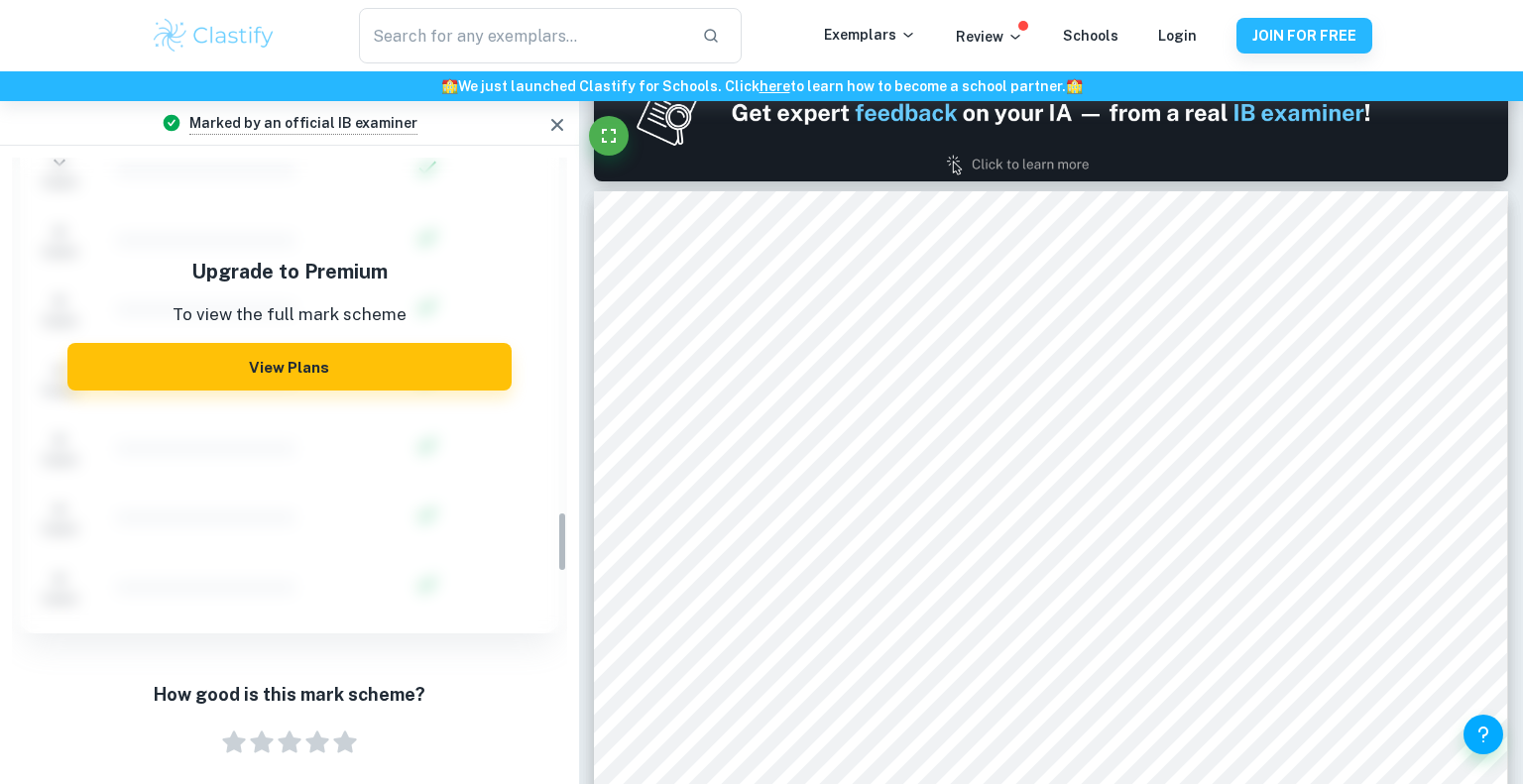 scroll, scrollTop: 0, scrollLeft: 0, axis: both 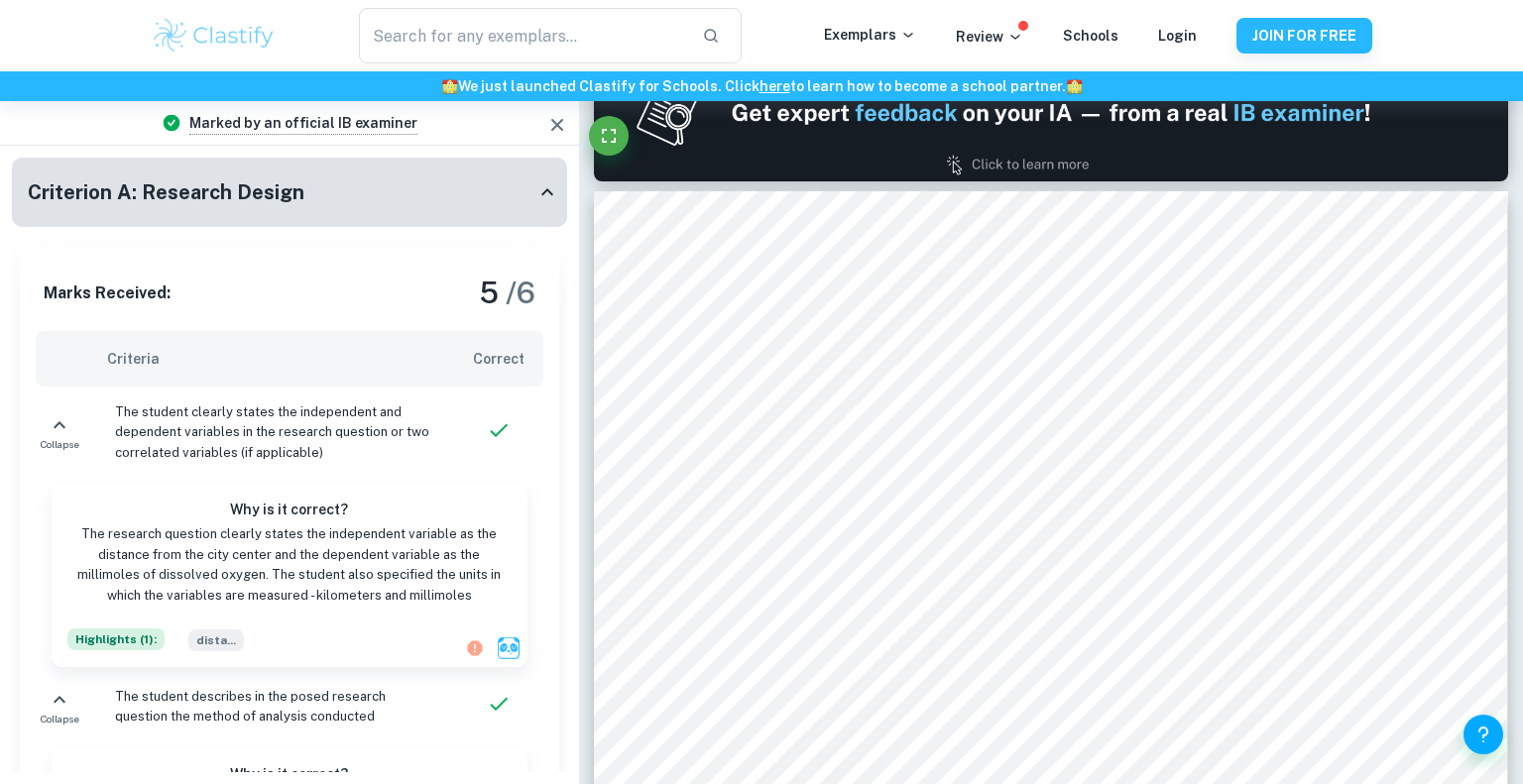 click on "Criterion A: Research Design" at bounding box center (282, 192) 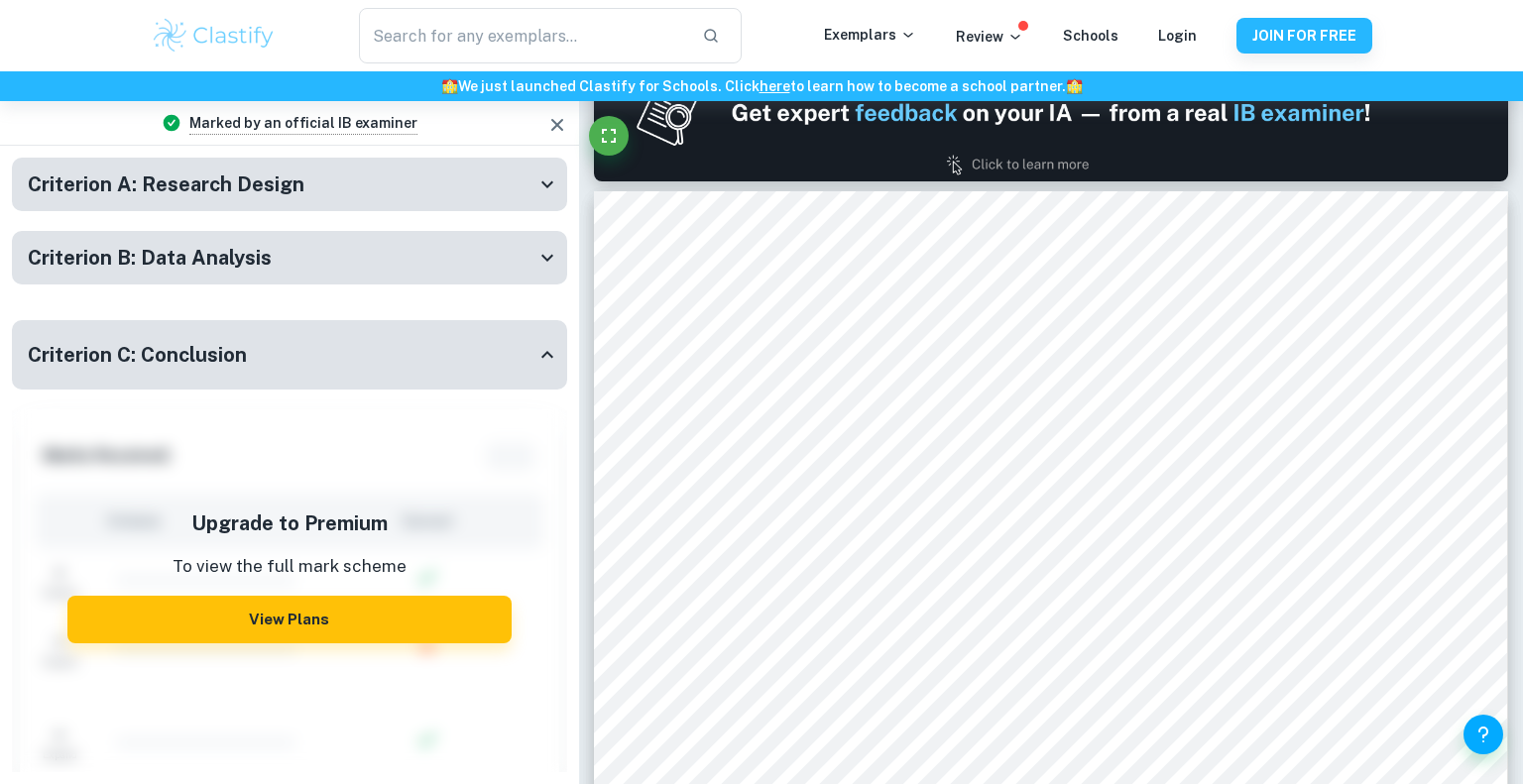 click 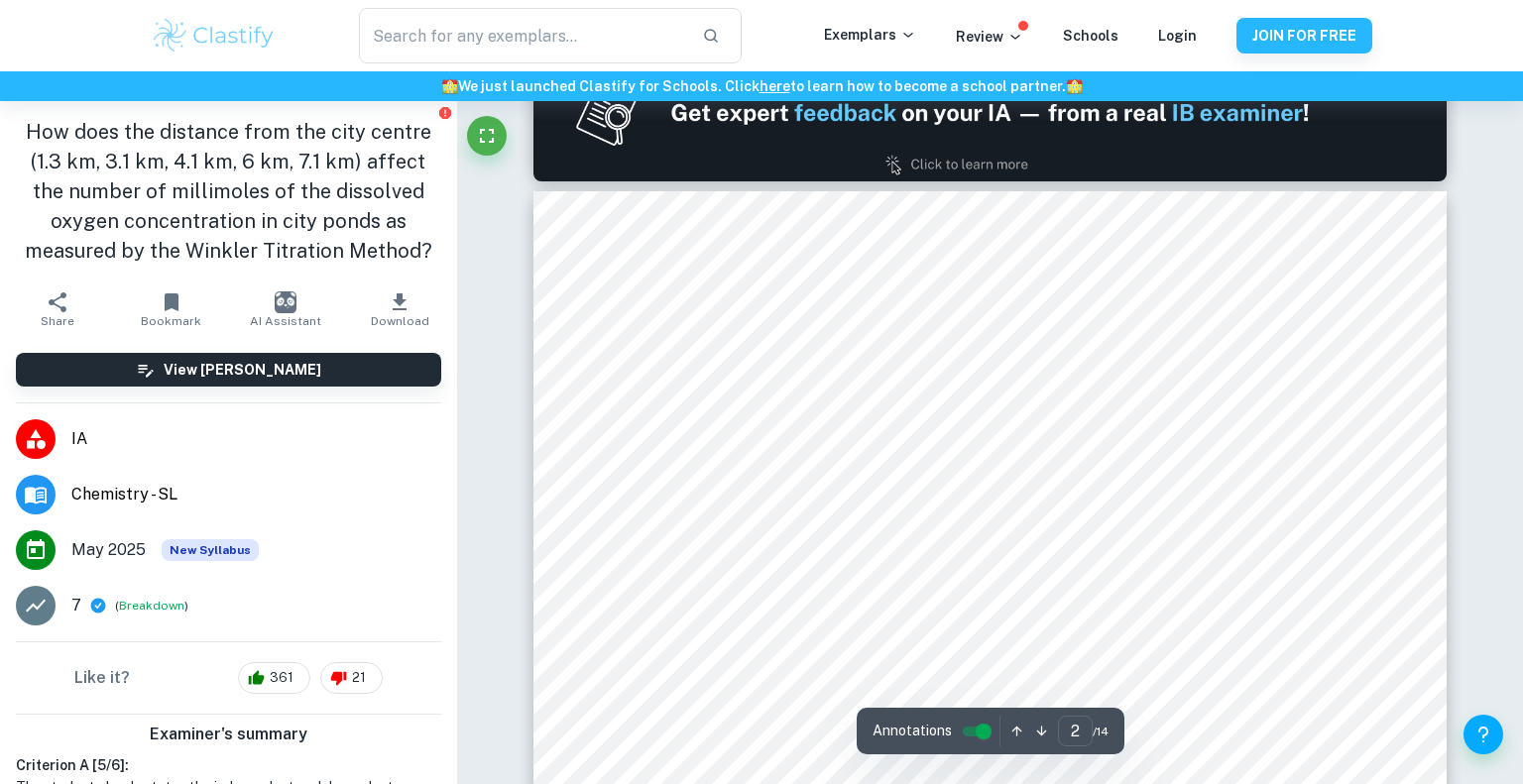type on "1" 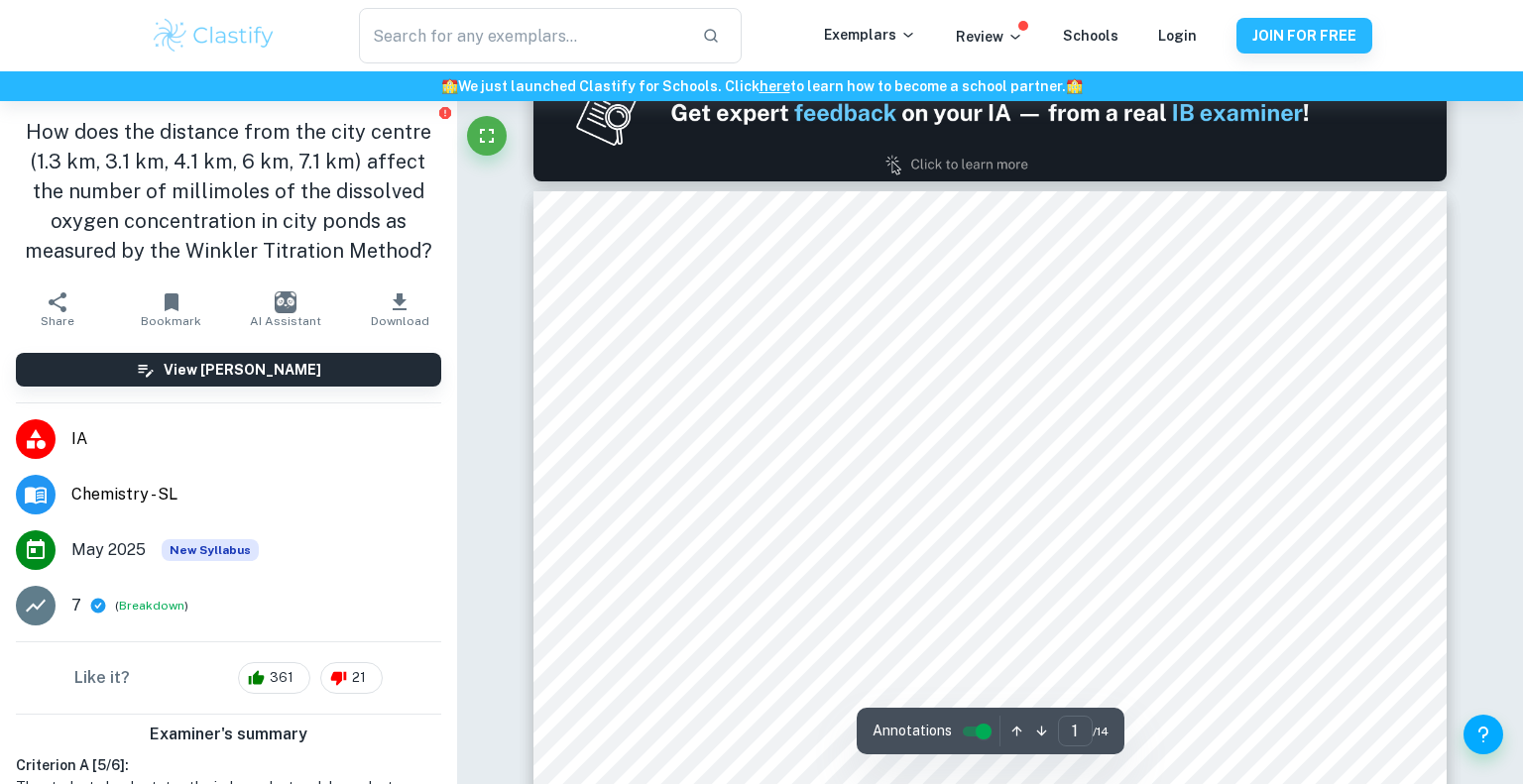 scroll, scrollTop: 0, scrollLeft: 0, axis: both 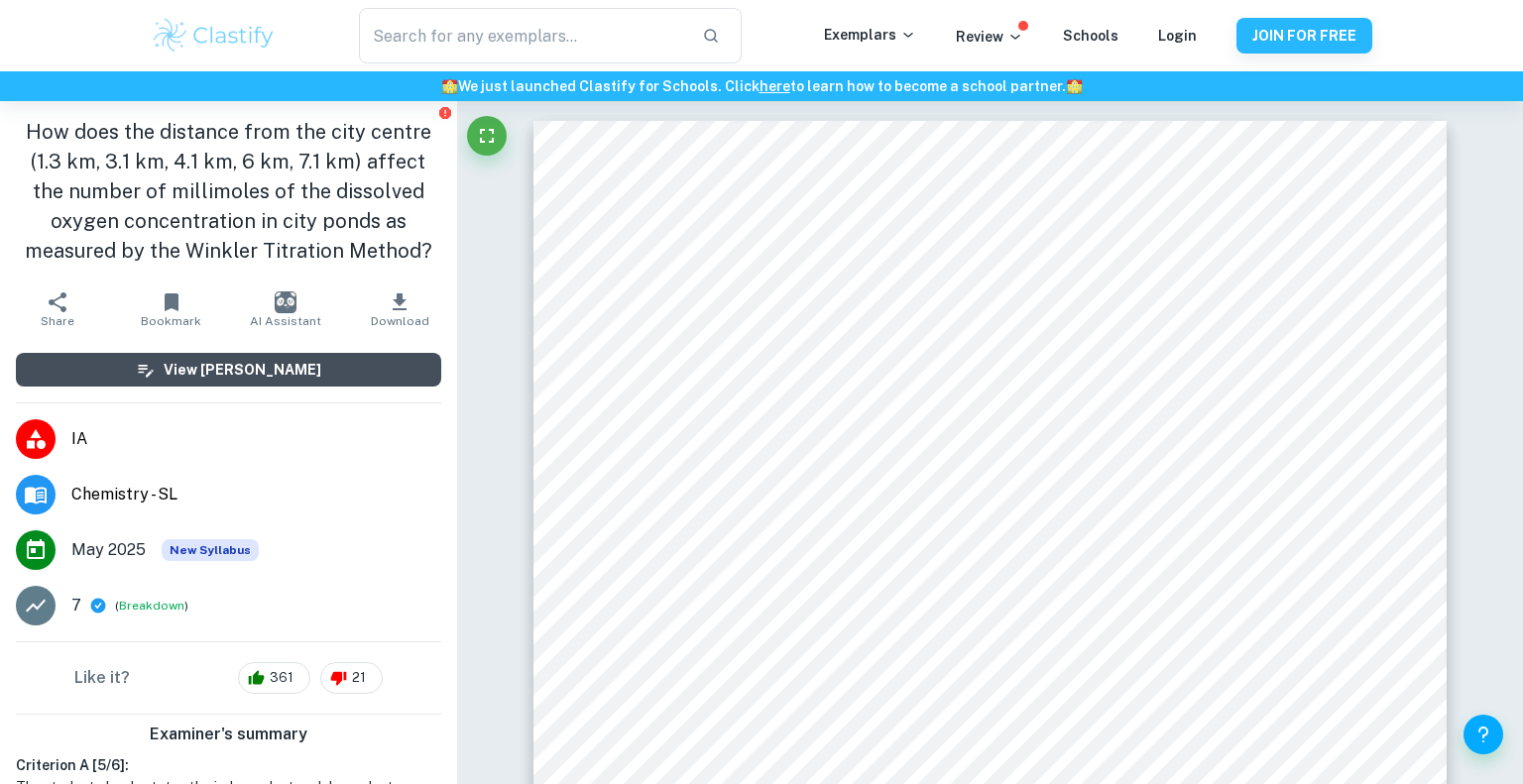click 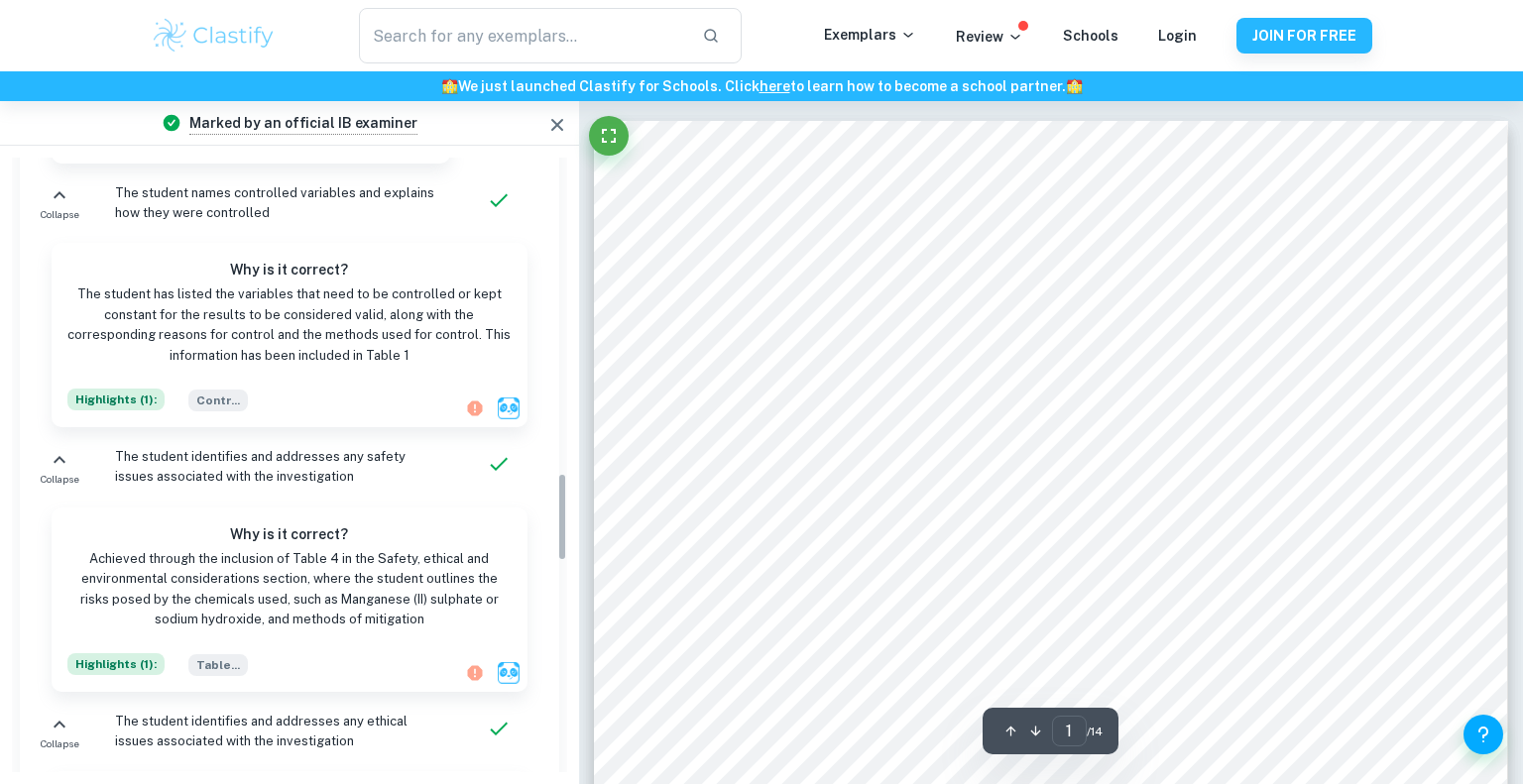 scroll, scrollTop: 3624, scrollLeft: 0, axis: vertical 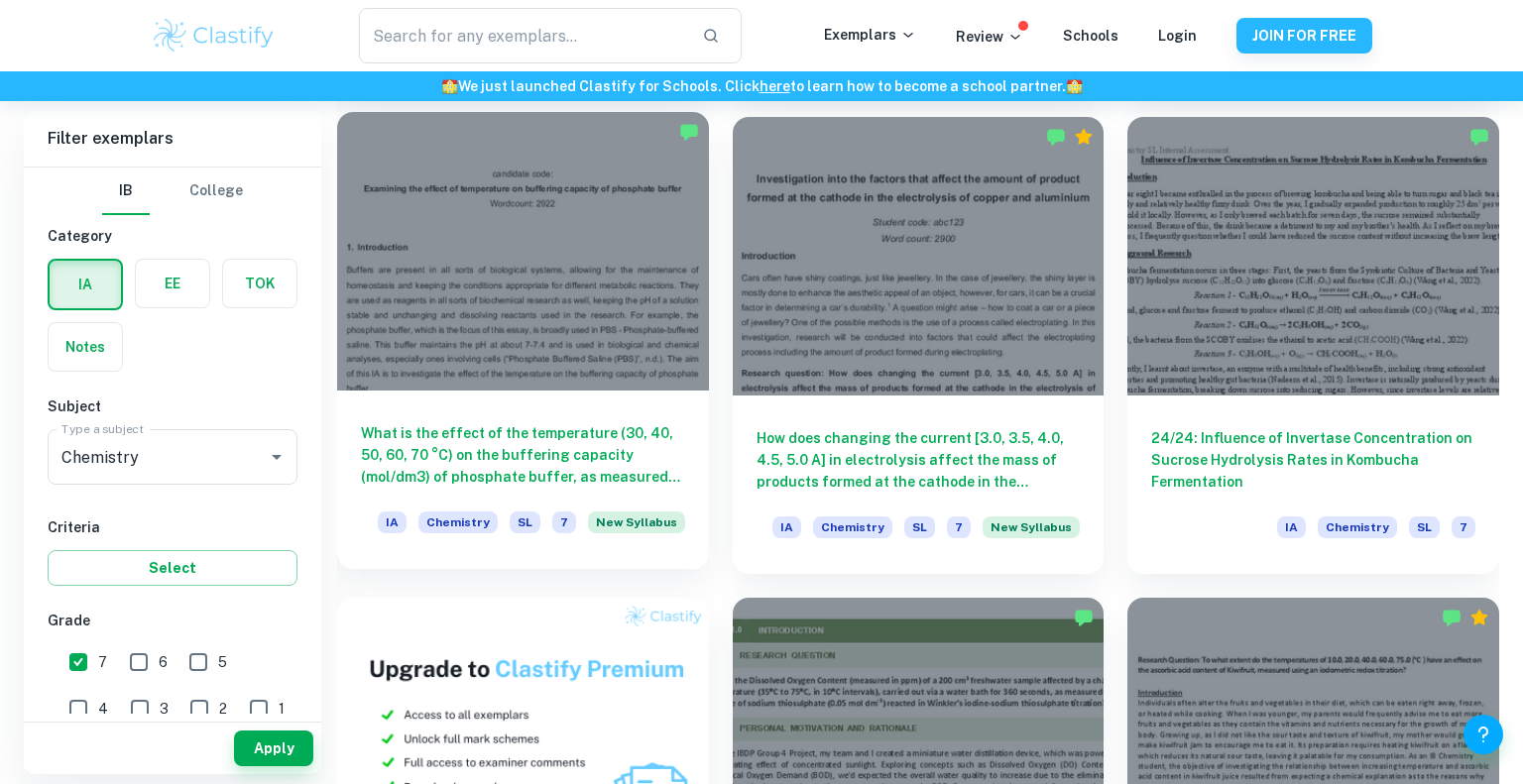 click at bounding box center [523, 251] 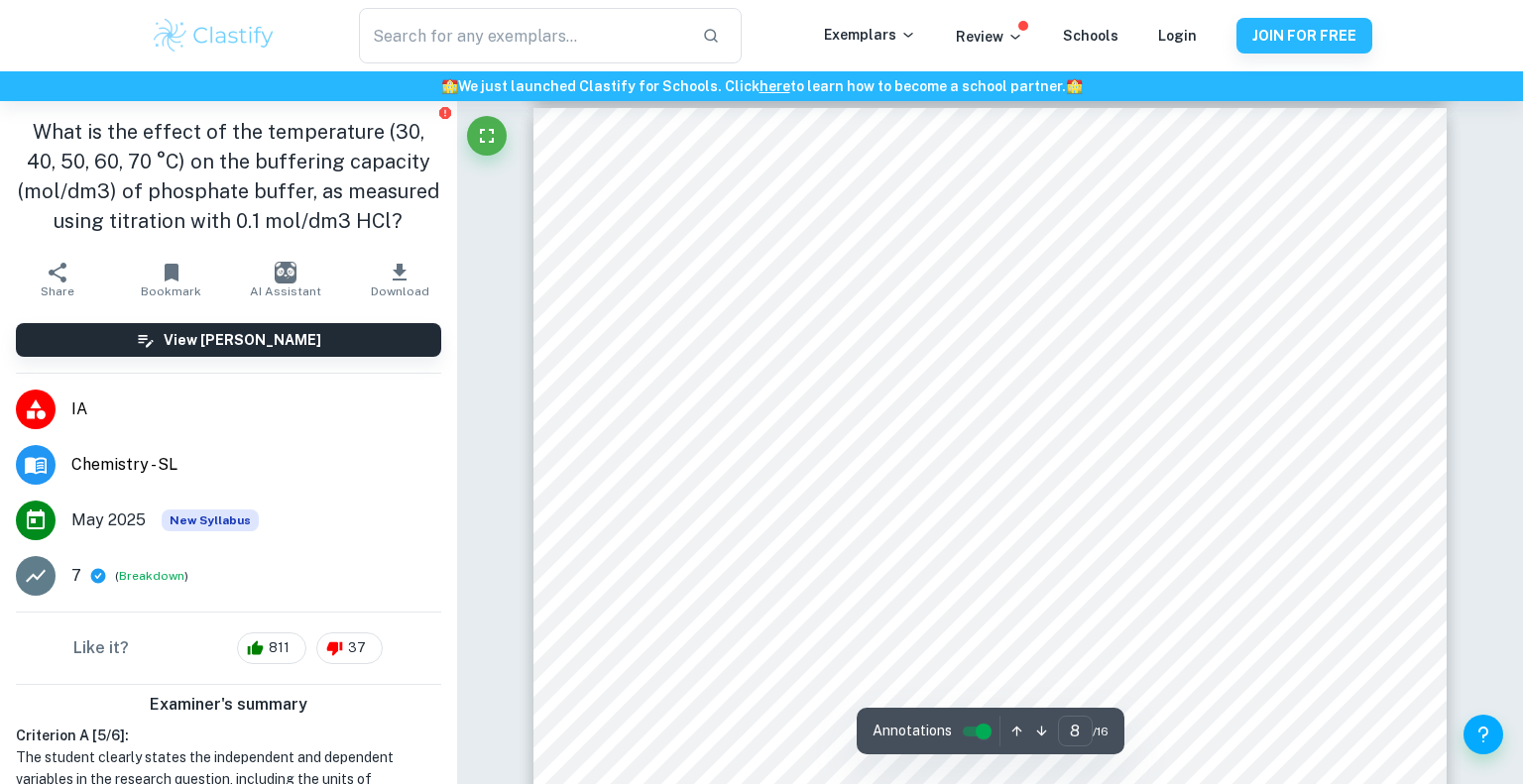 scroll, scrollTop: 9412, scrollLeft: 0, axis: vertical 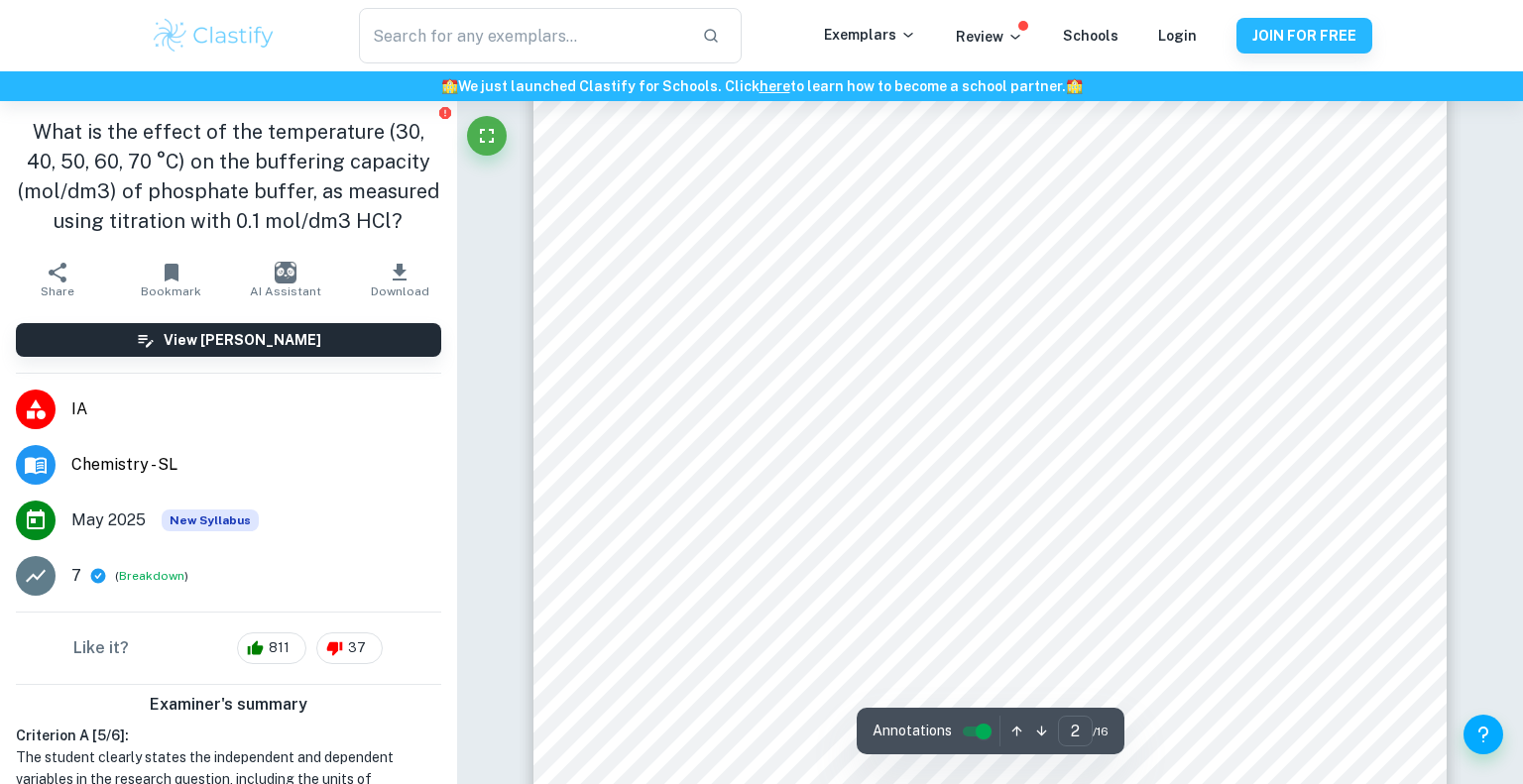type on "1" 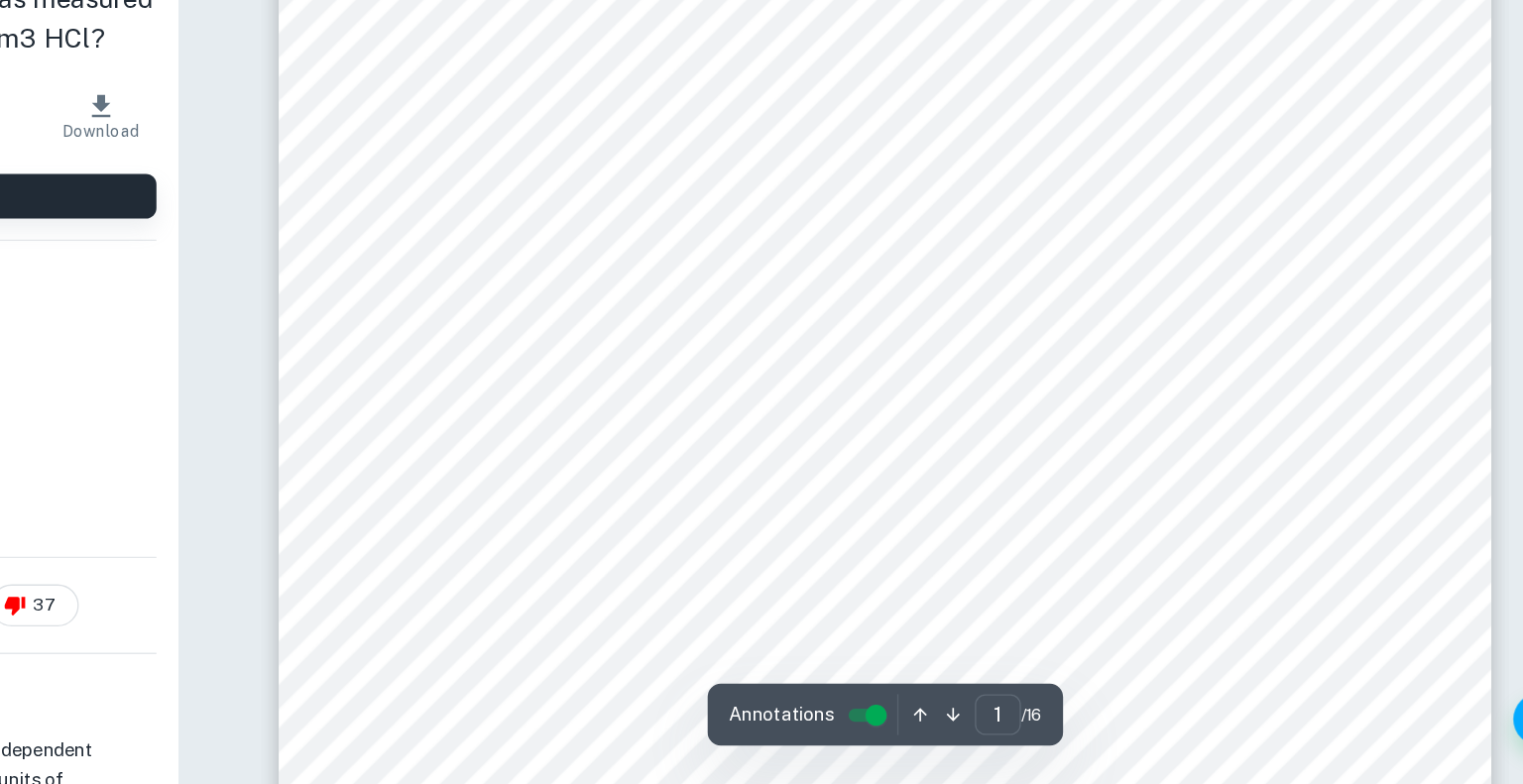 scroll, scrollTop: 428, scrollLeft: 0, axis: vertical 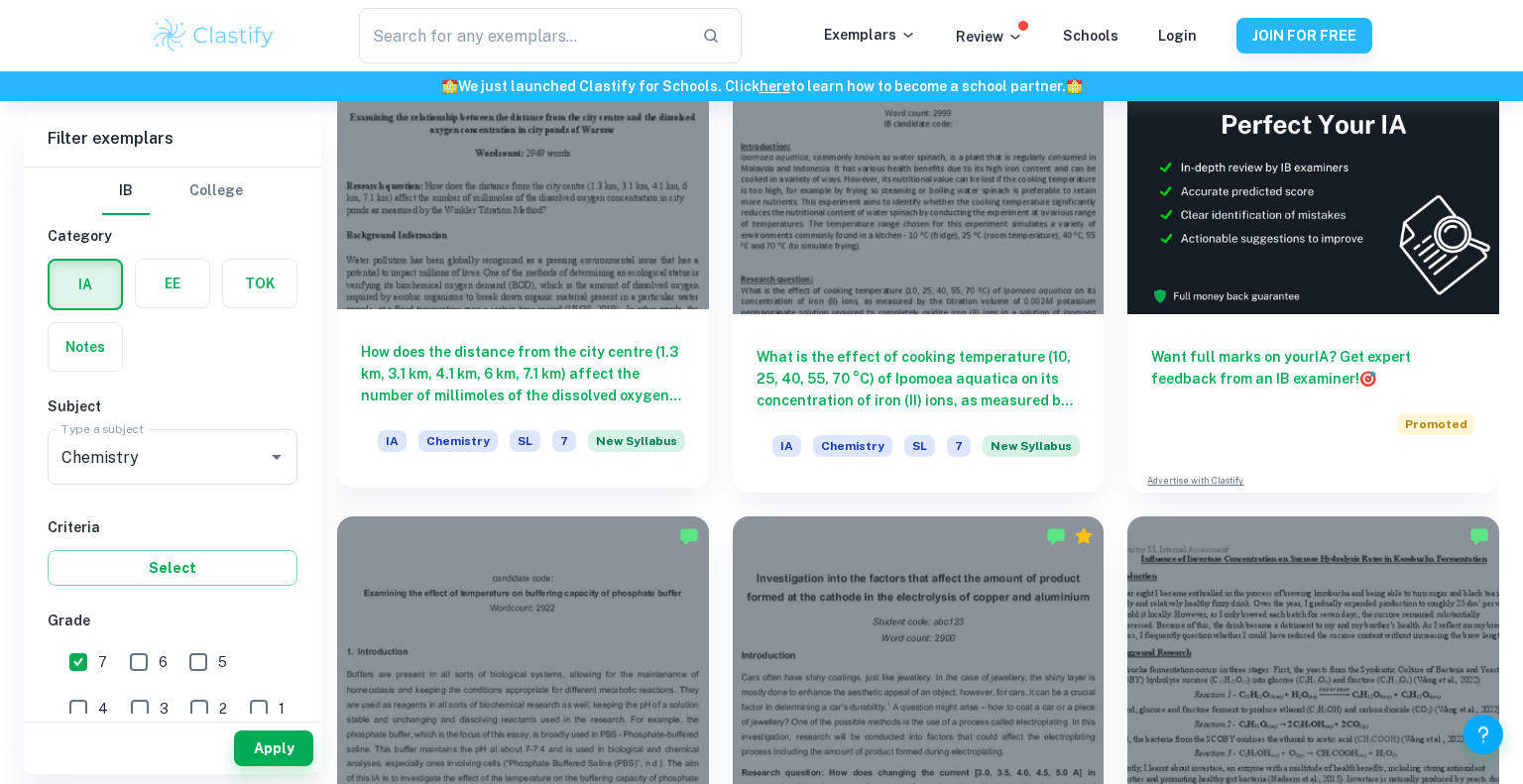 click at bounding box center (523, 169) 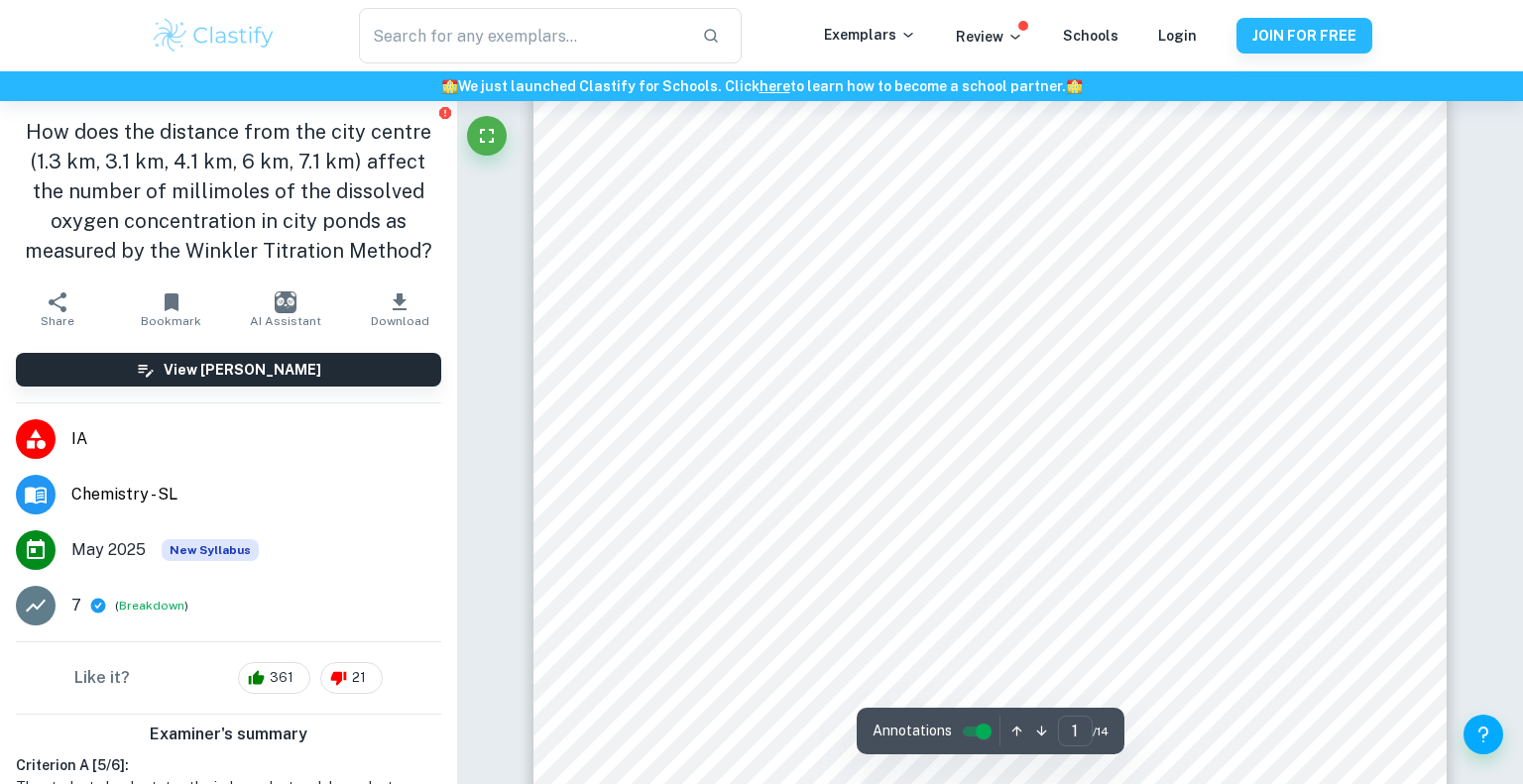scroll, scrollTop: 0, scrollLeft: 0, axis: both 